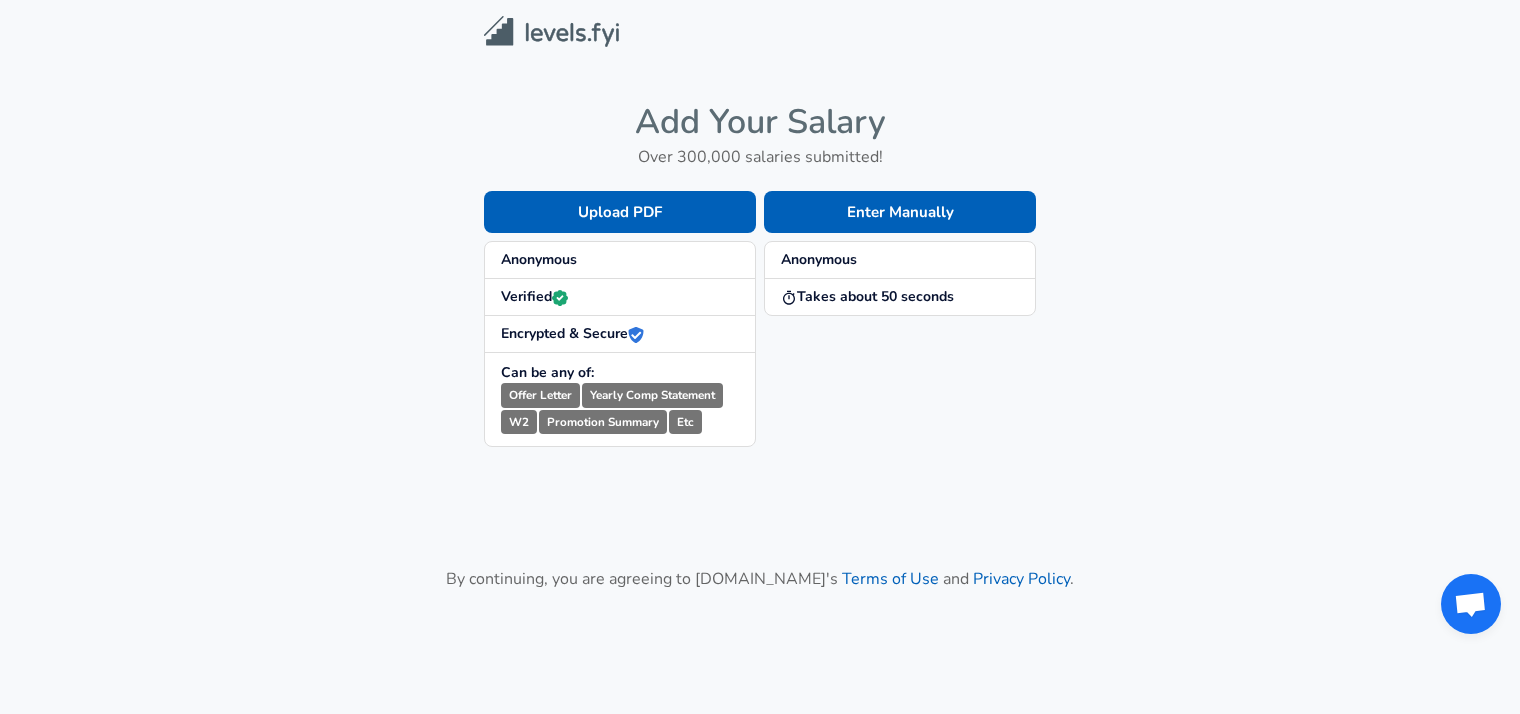 scroll, scrollTop: 0, scrollLeft: 0, axis: both 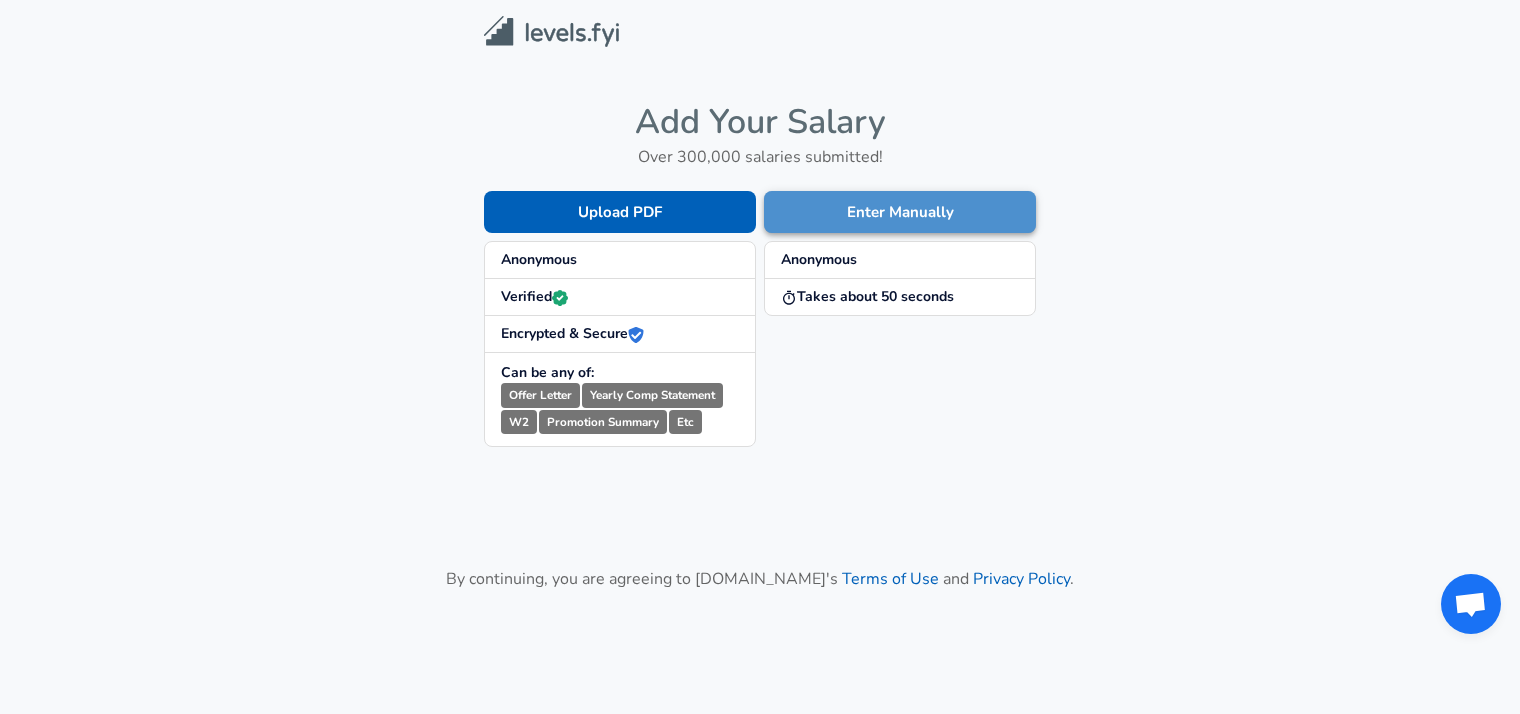 click on "Enter Manually" at bounding box center [900, 212] 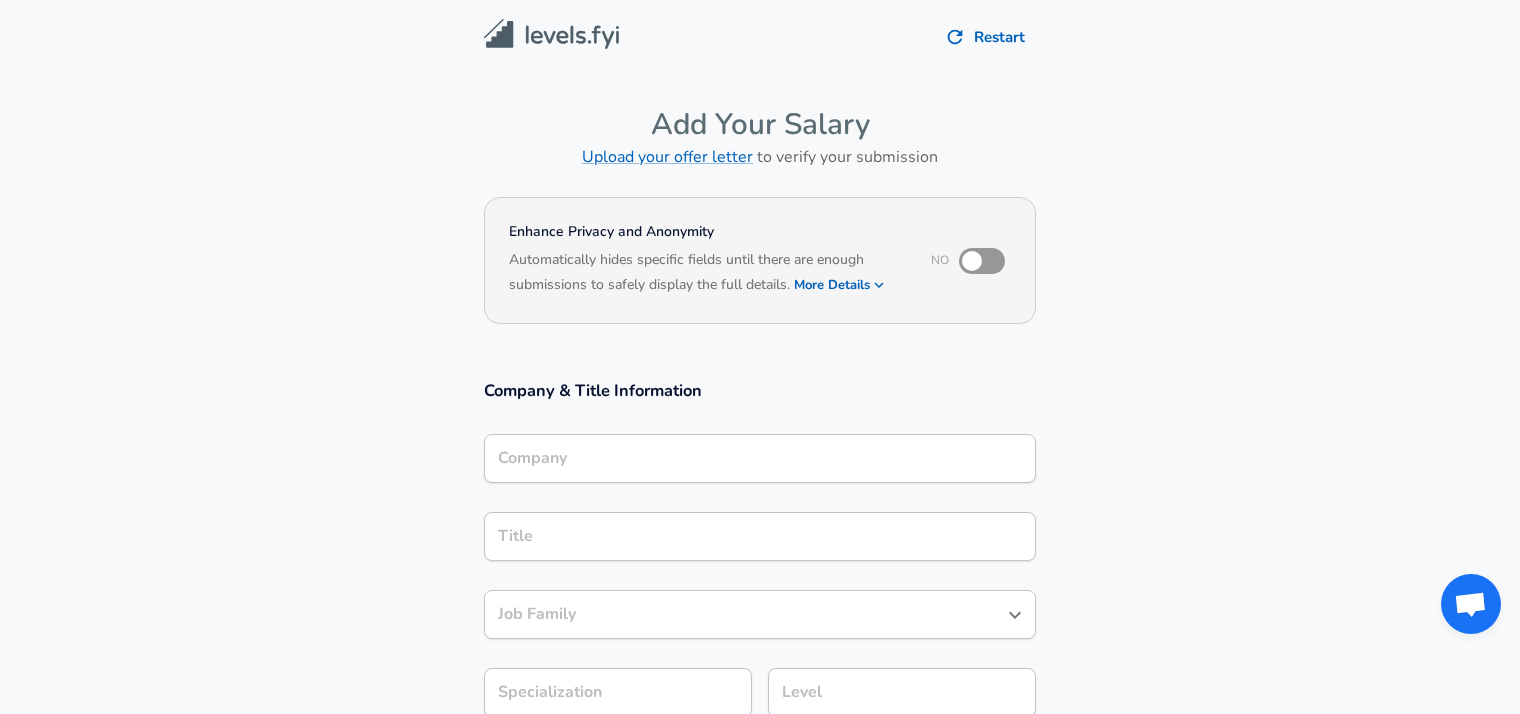 scroll, scrollTop: 20, scrollLeft: 0, axis: vertical 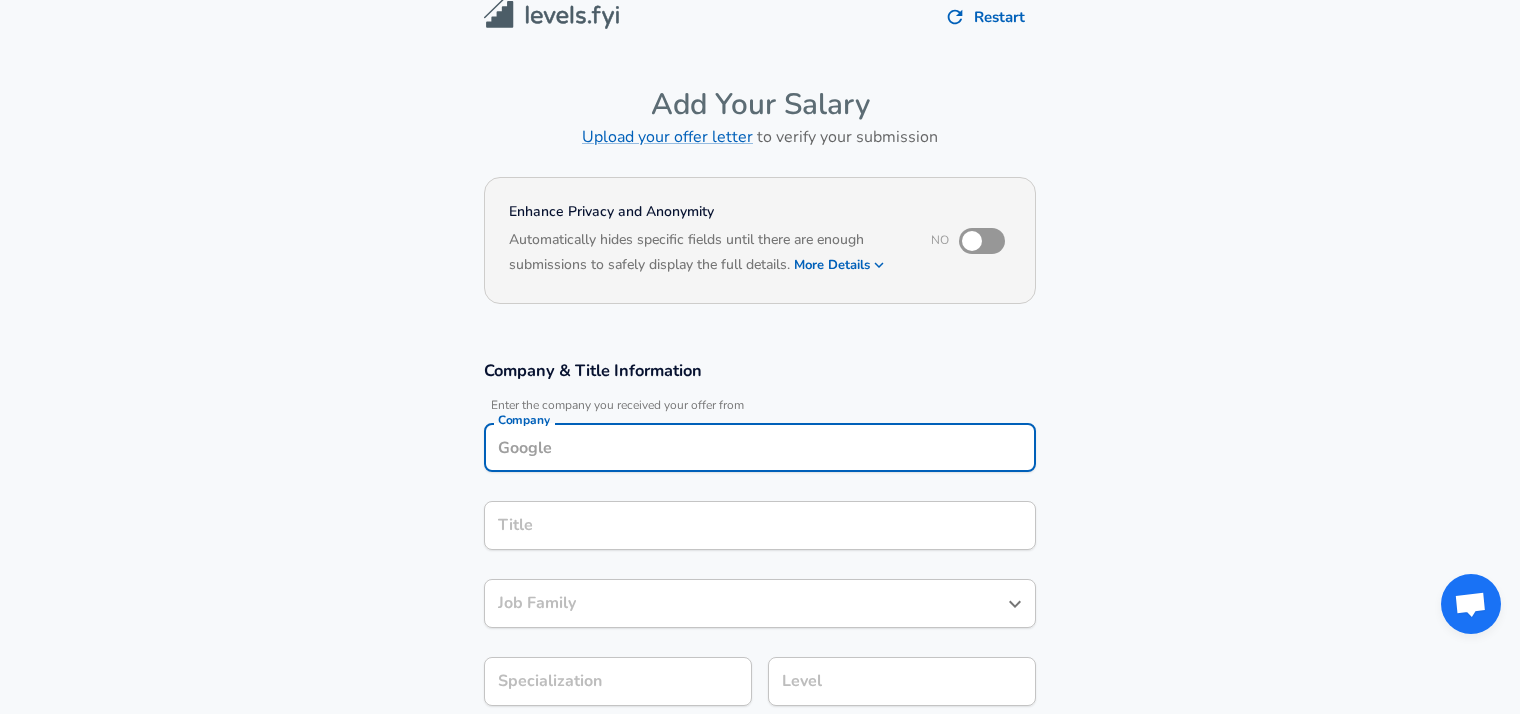 click on "Company" at bounding box center (760, 447) 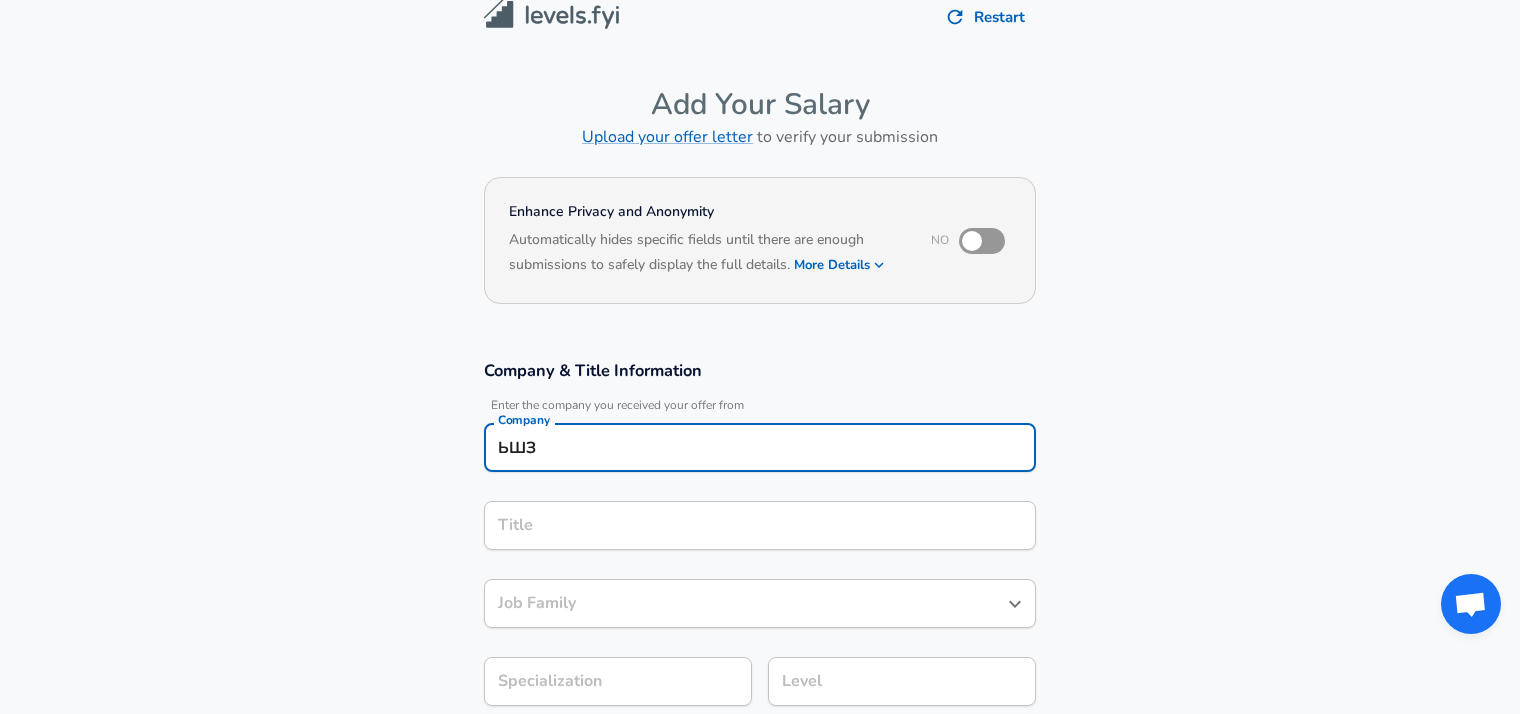 type on "ЬШЗЕ" 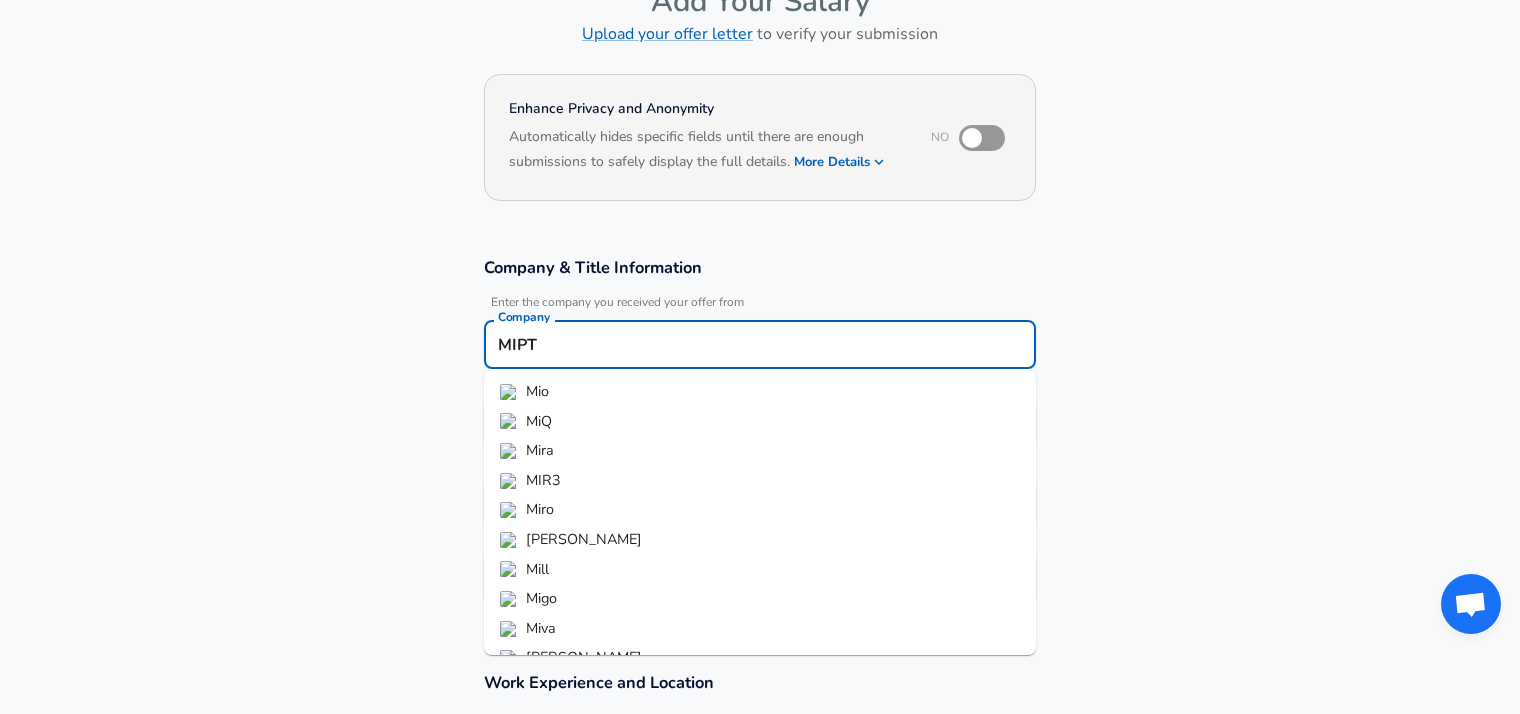 scroll, scrollTop: 108, scrollLeft: 0, axis: vertical 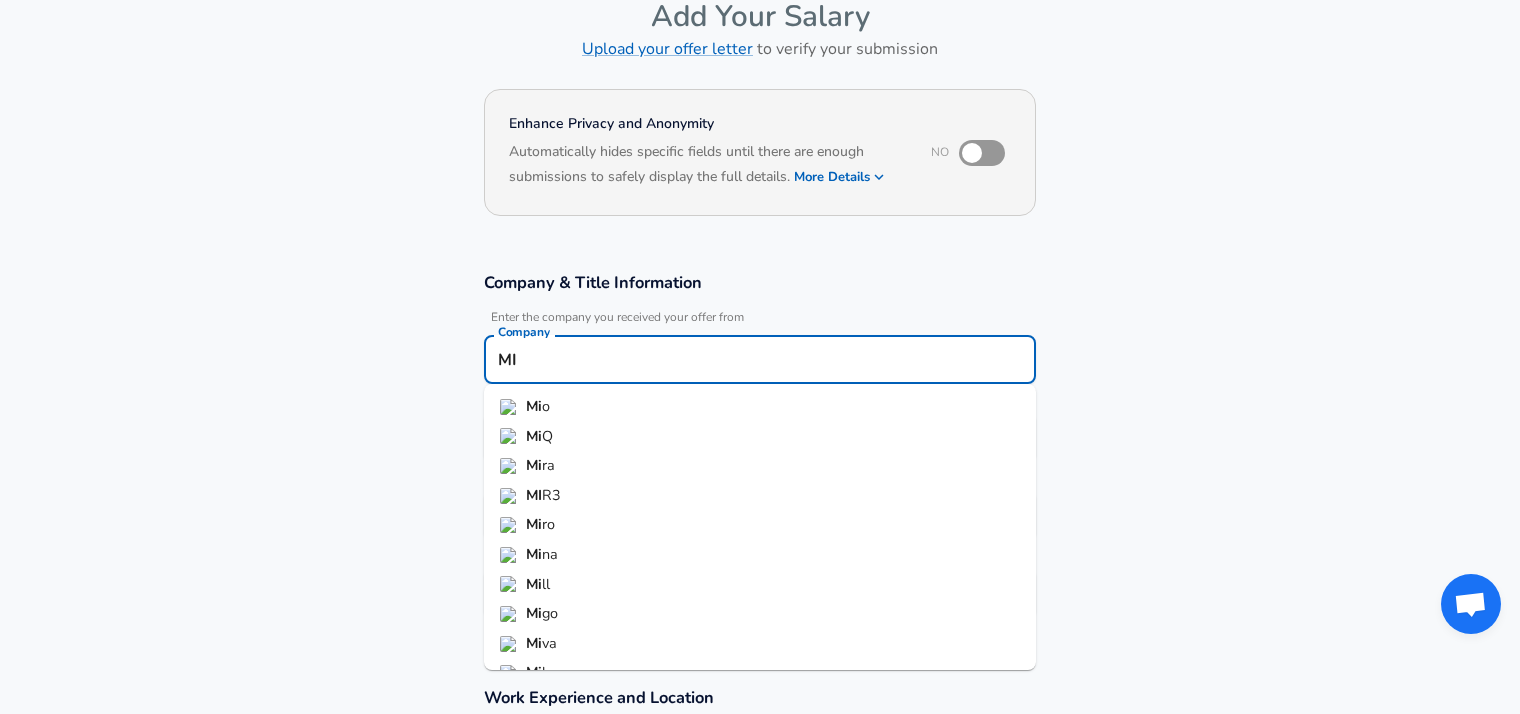 type on "M" 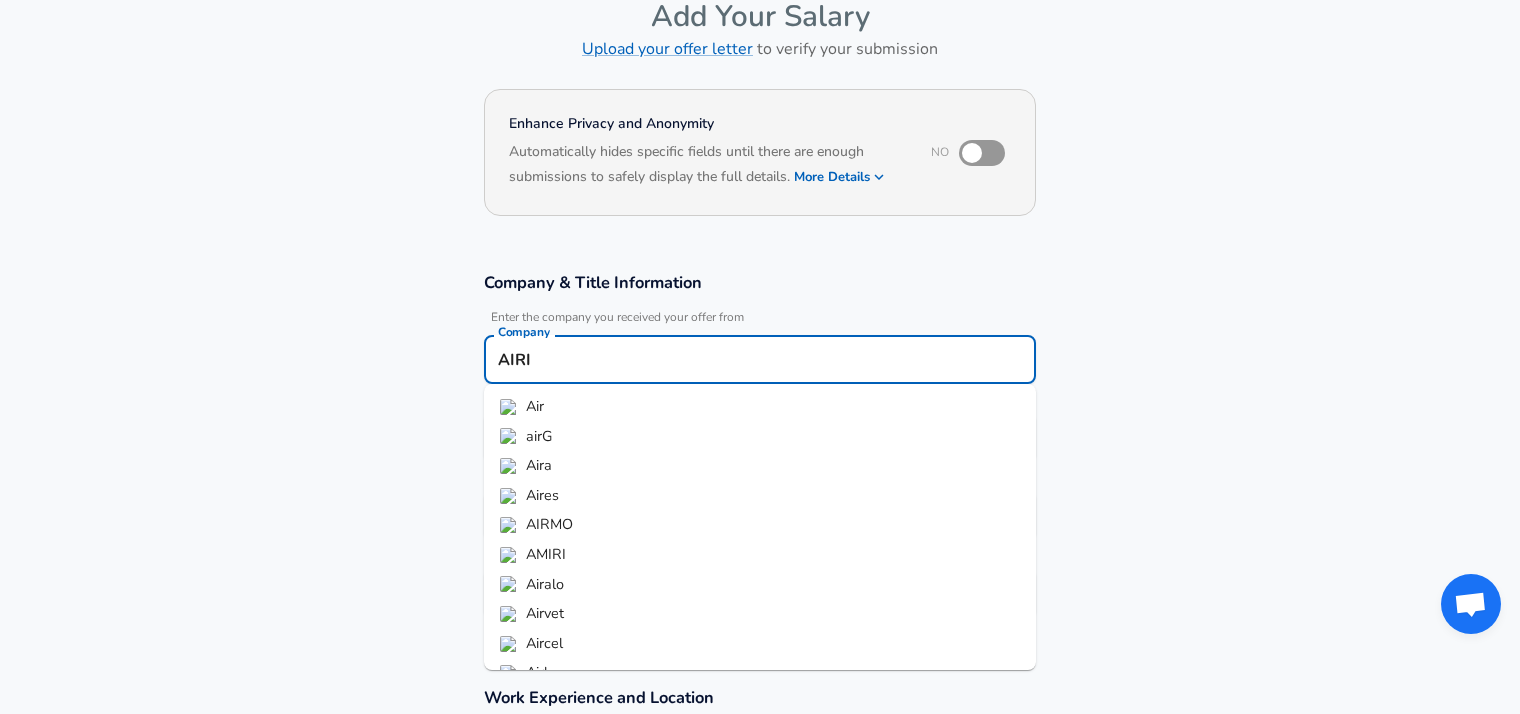 type on "AIRI" 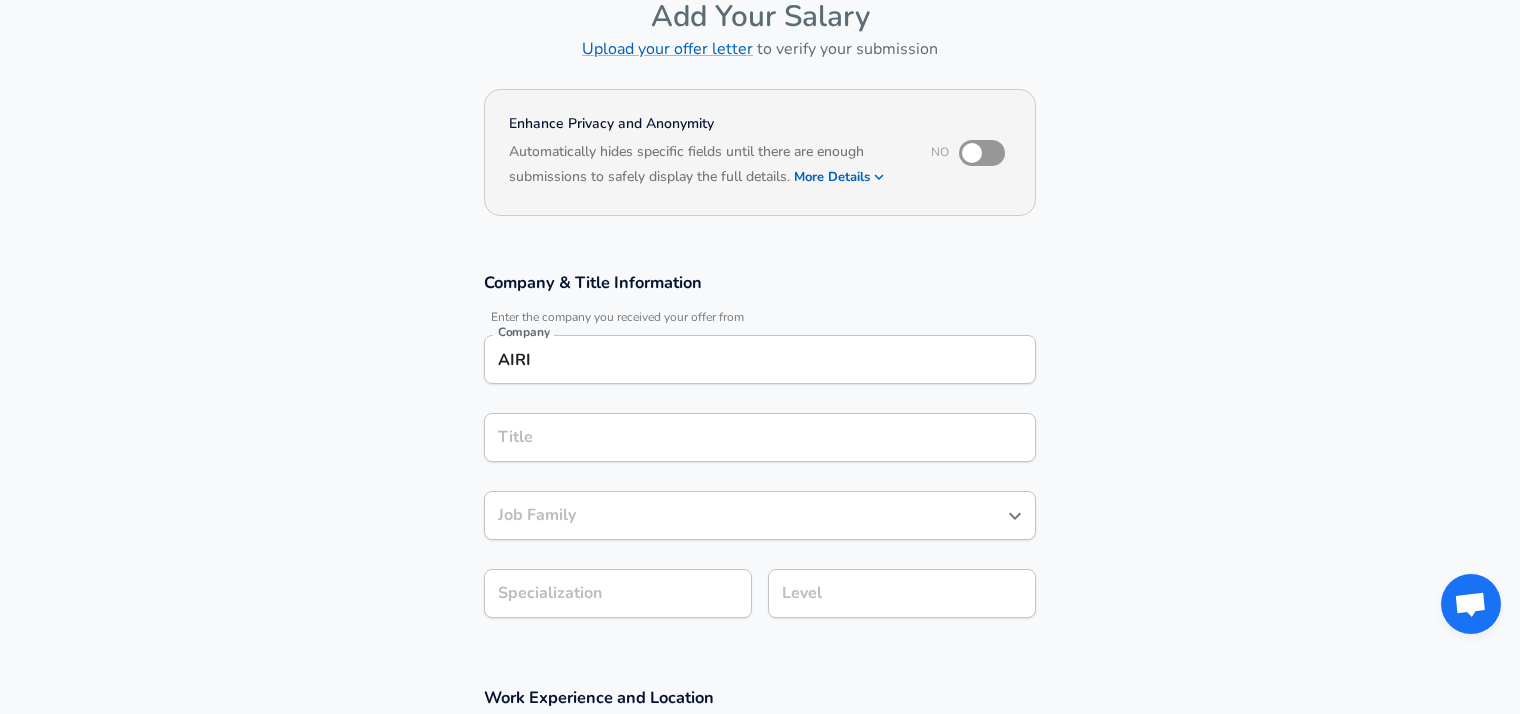 click on "AIRI" at bounding box center (760, 359) 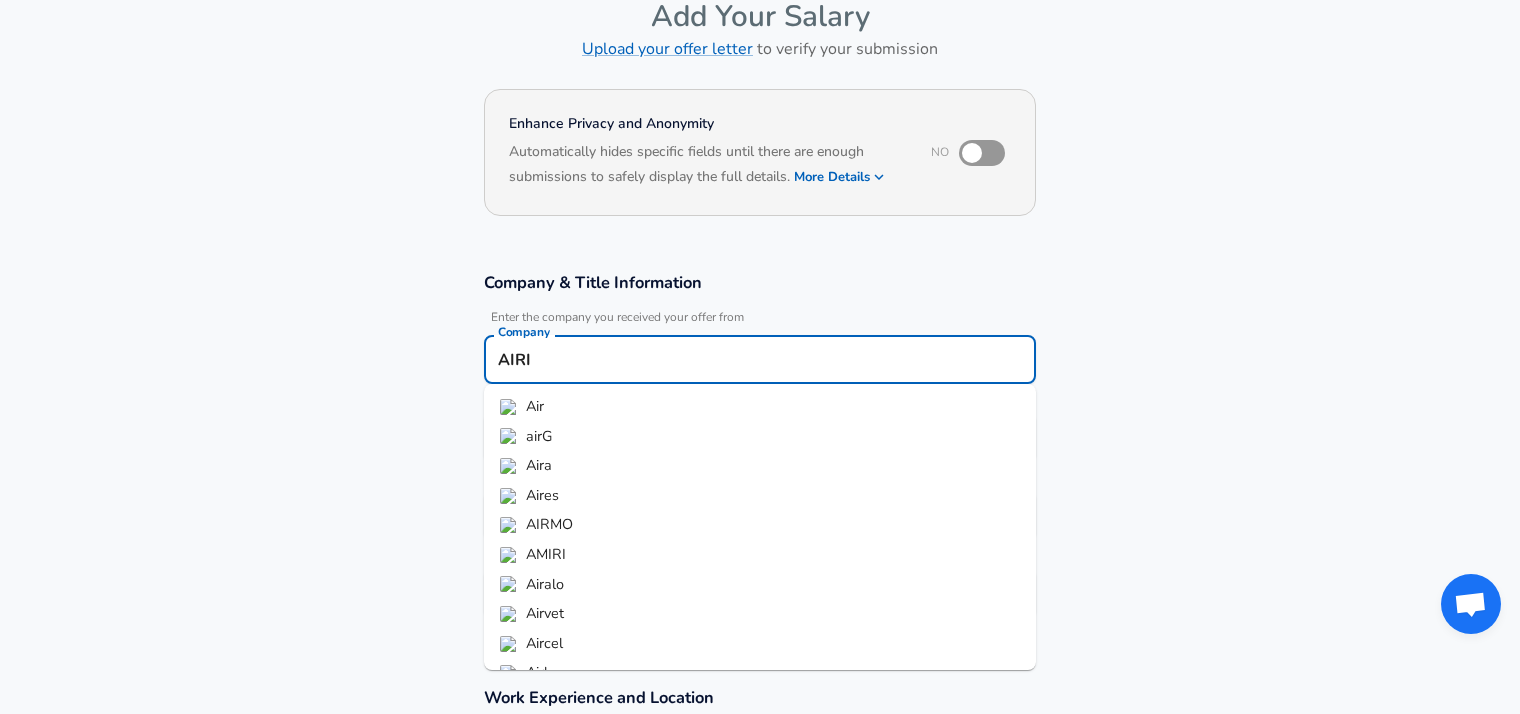 scroll, scrollTop: 48, scrollLeft: 0, axis: vertical 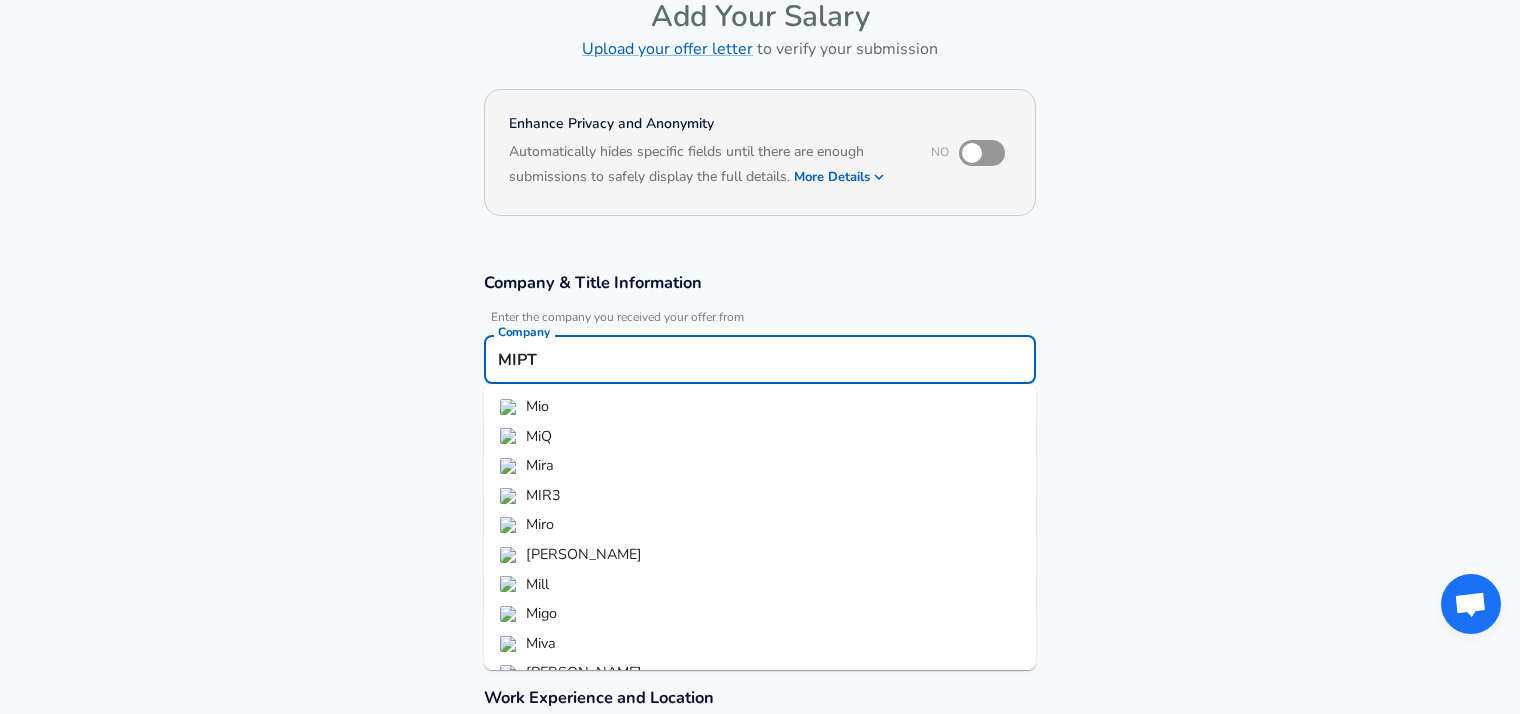 type on "MIPT" 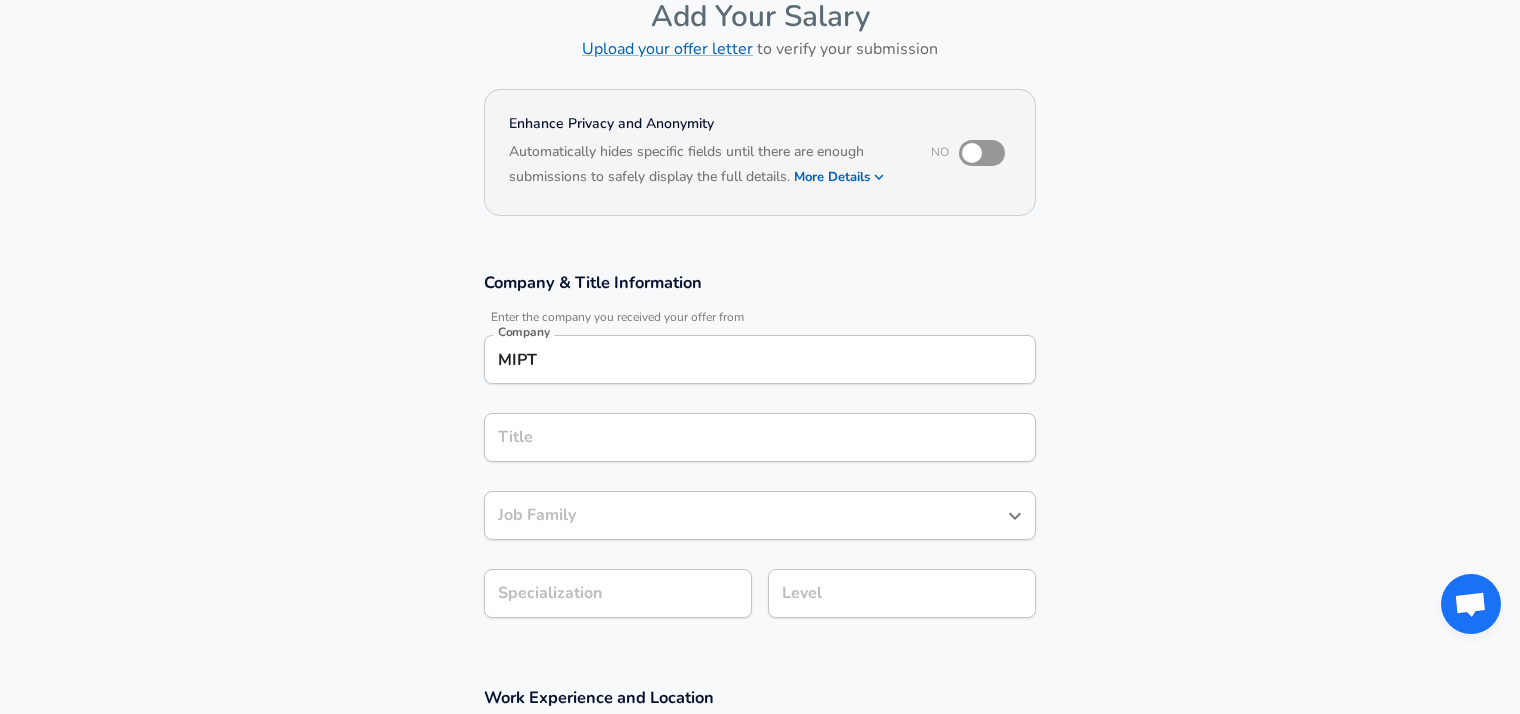 click on "Title" at bounding box center [760, 437] 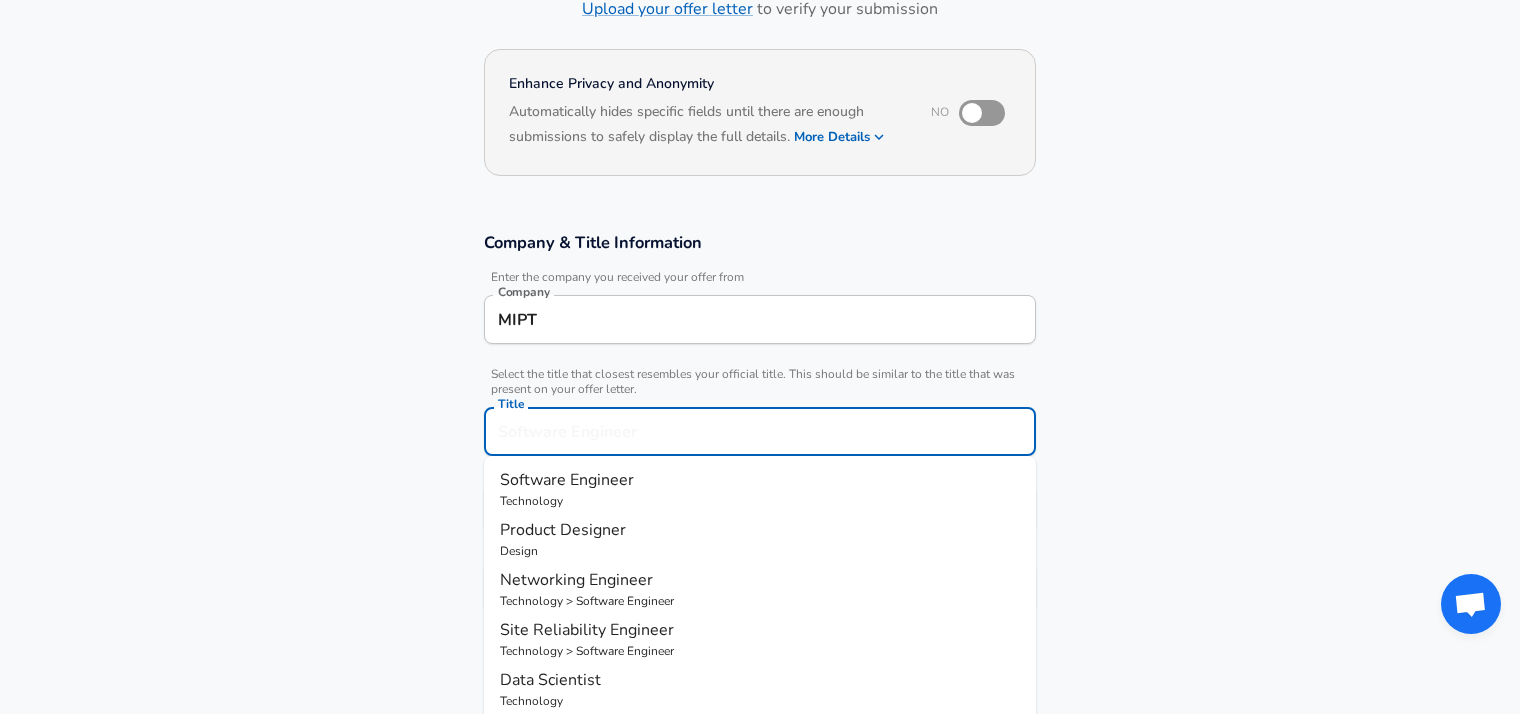 scroll, scrollTop: 306, scrollLeft: 0, axis: vertical 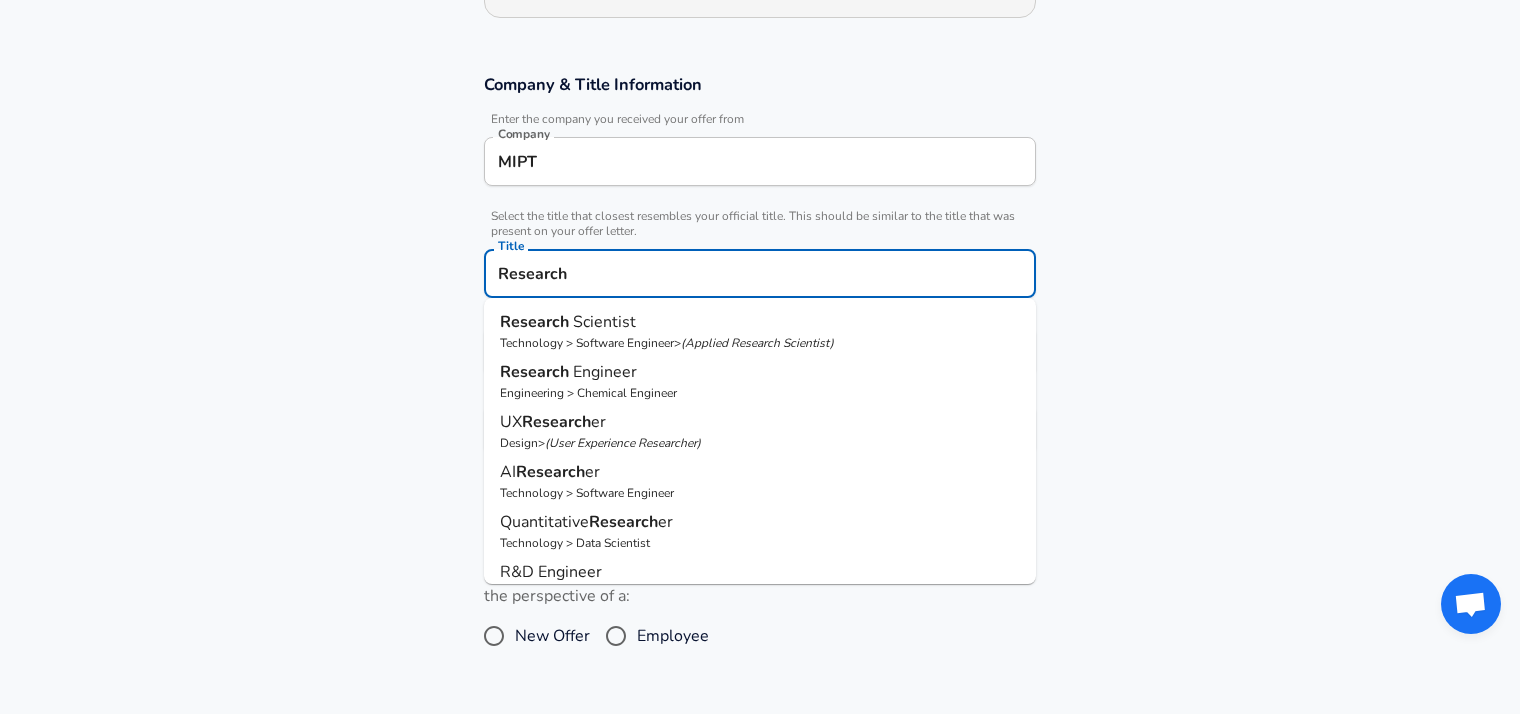 click on "AI  Research er" at bounding box center [760, 472] 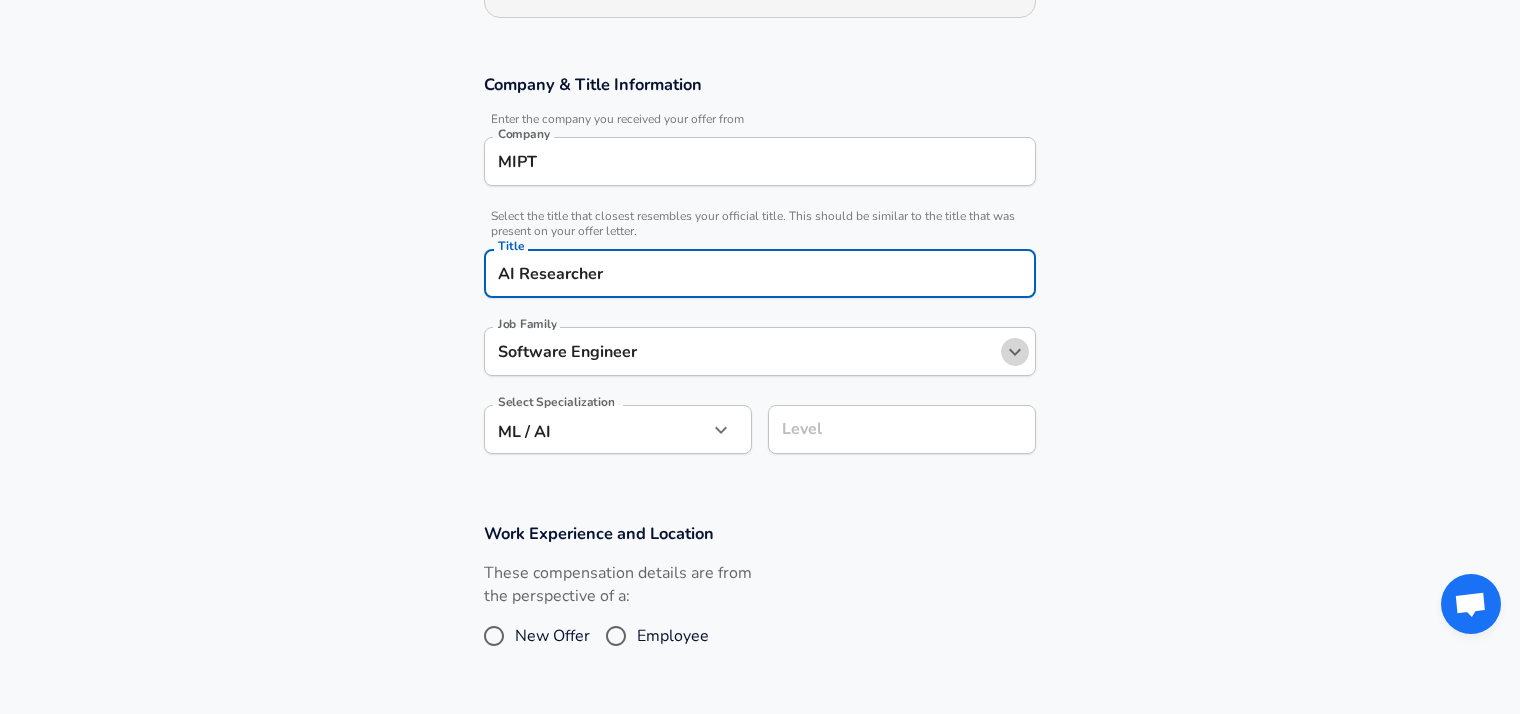 click 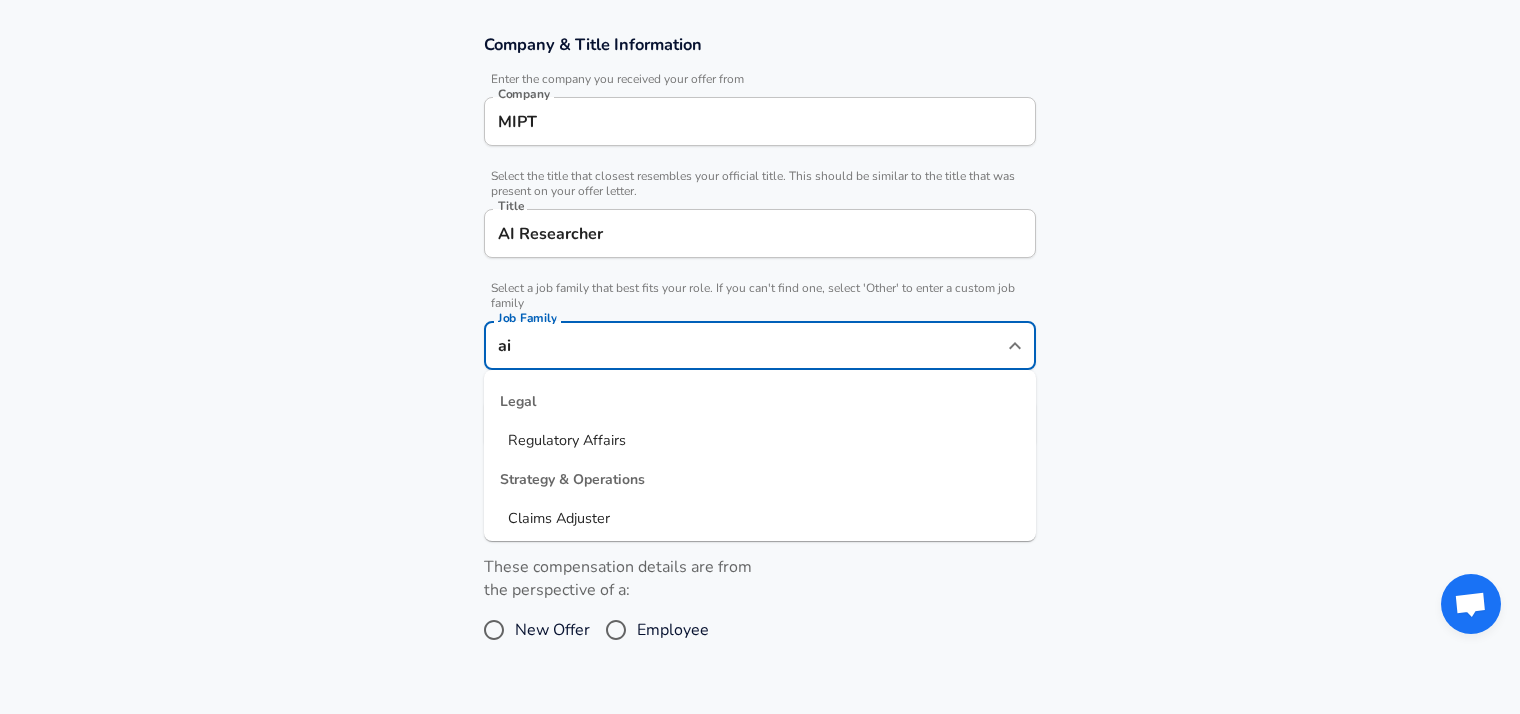 type on "a" 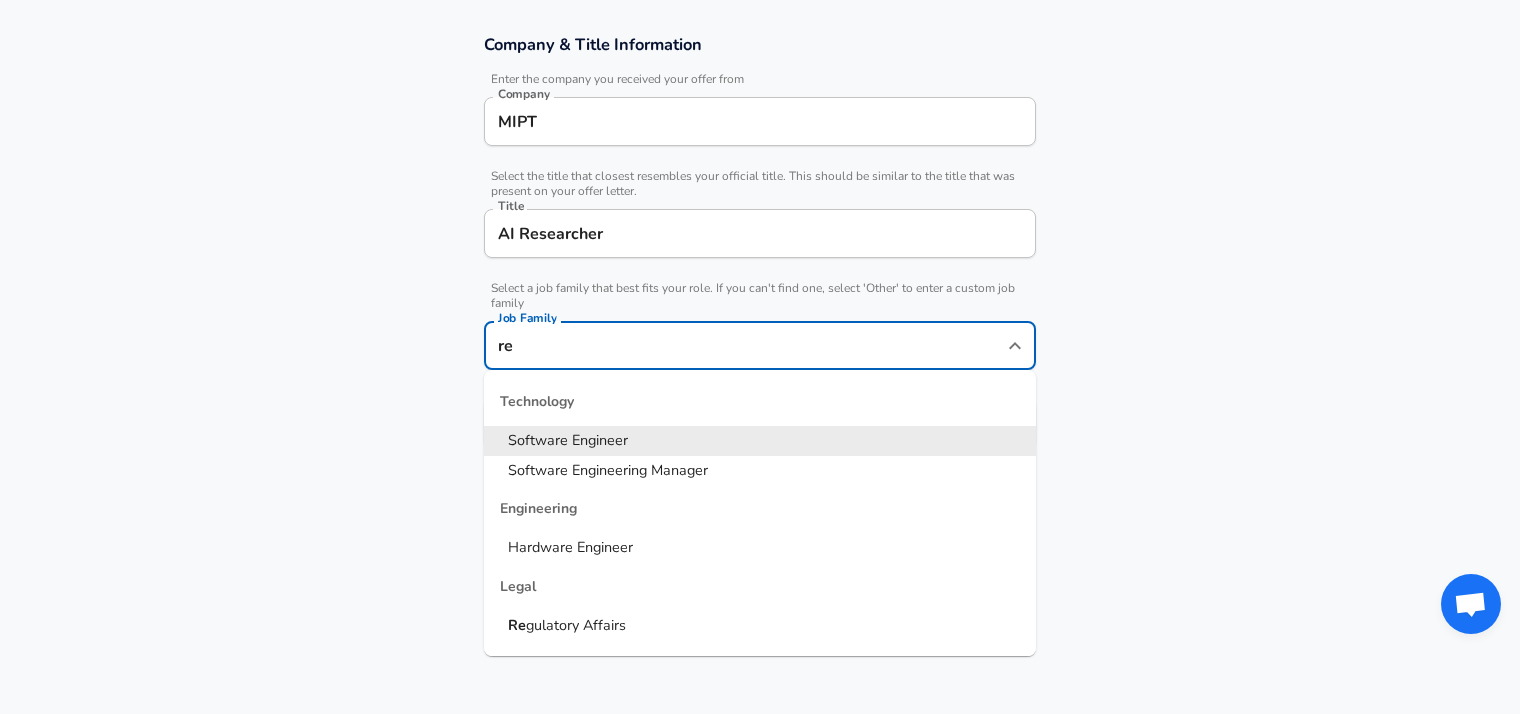 type on "r" 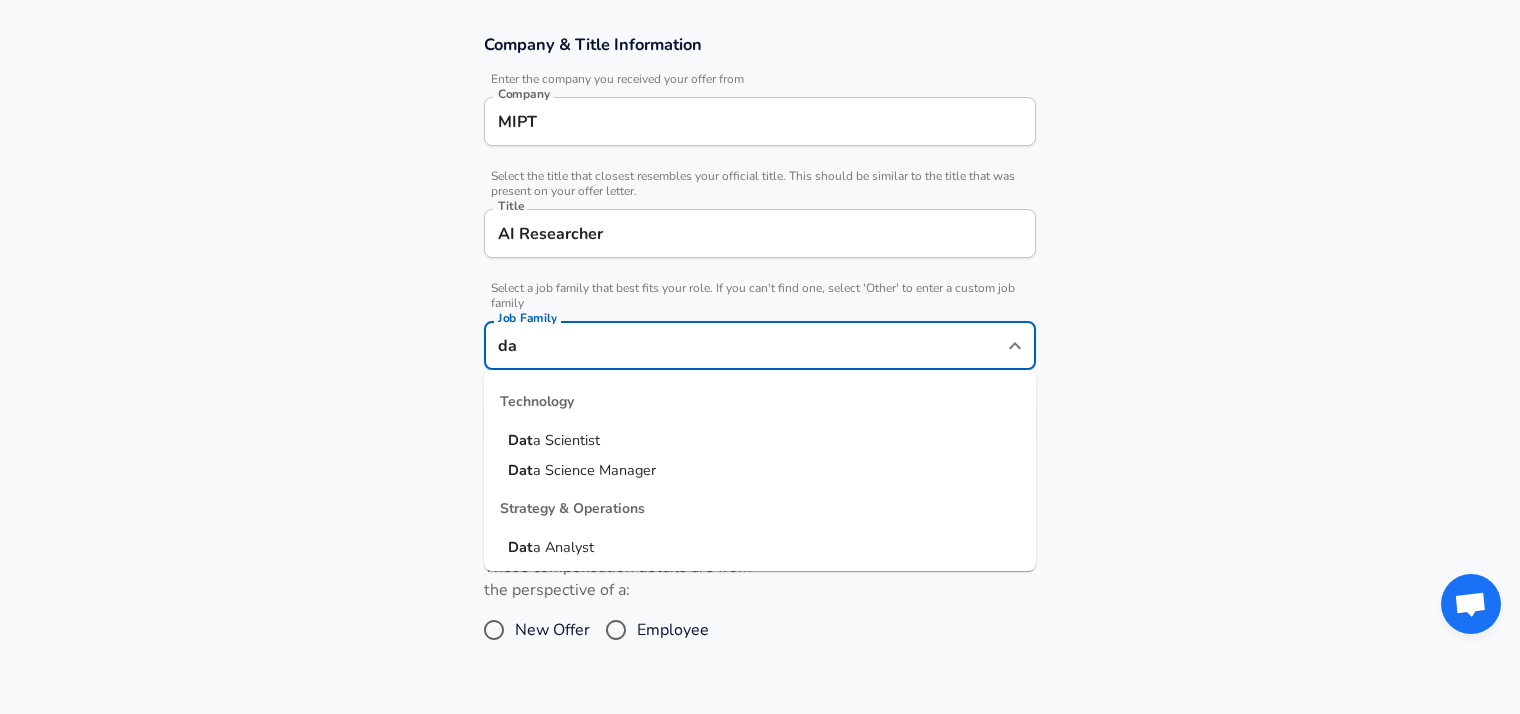 type on "d" 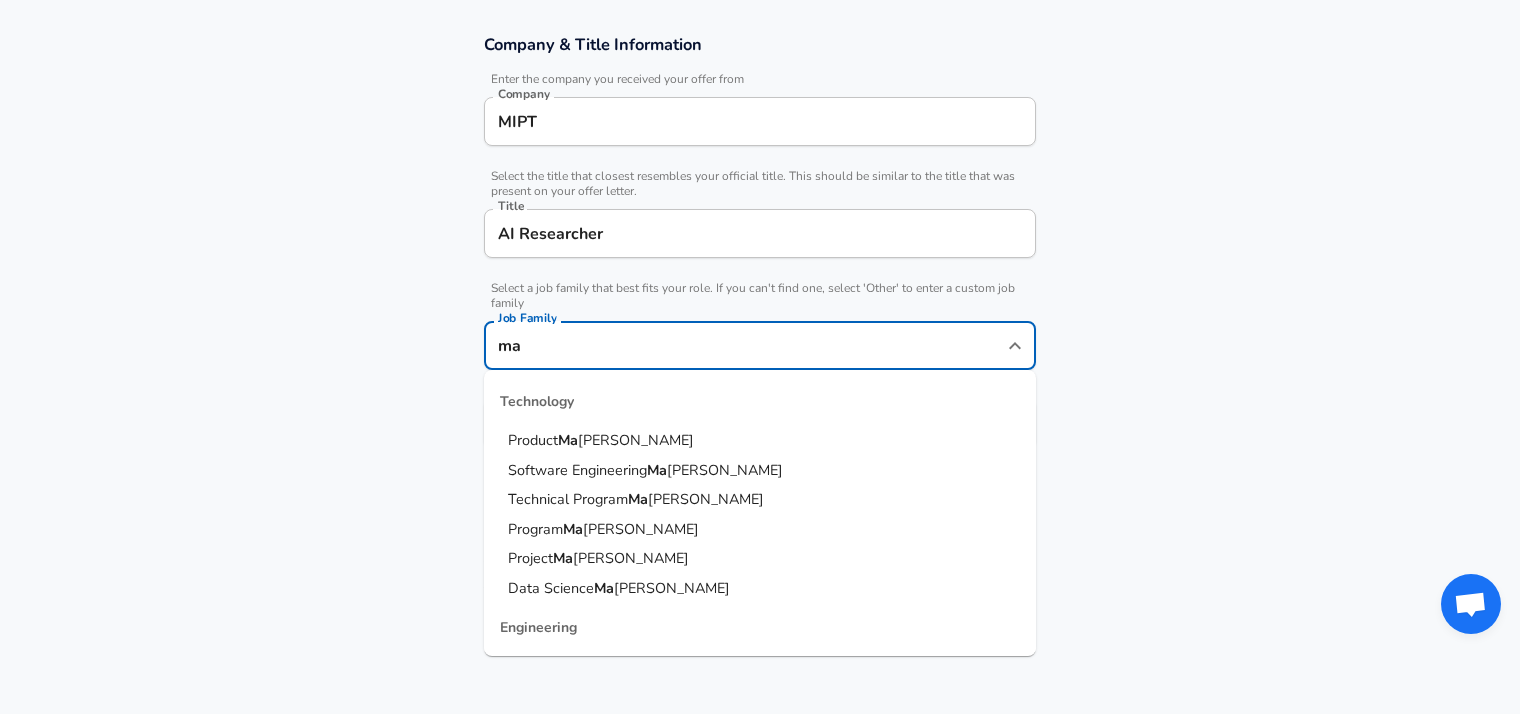 type on "m" 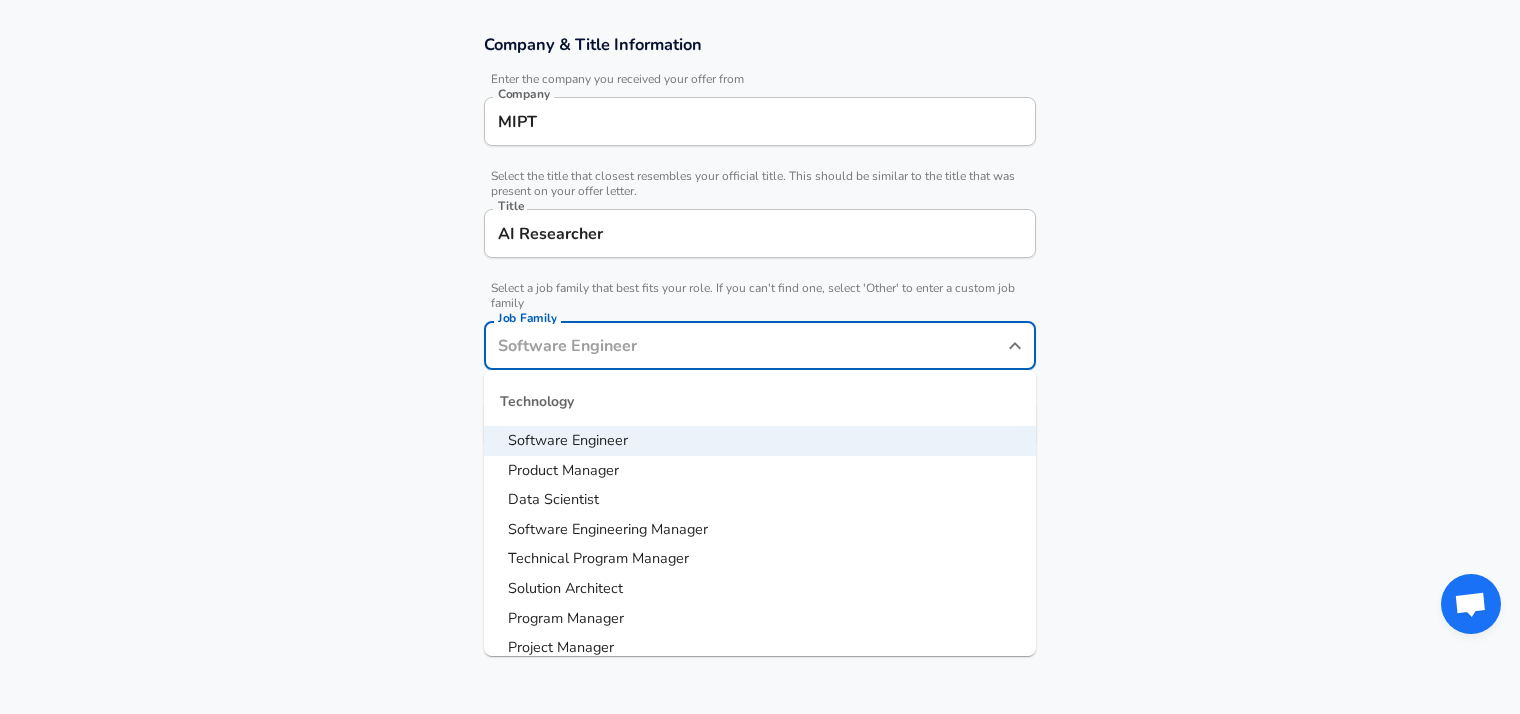 scroll, scrollTop: 20, scrollLeft: 0, axis: vertical 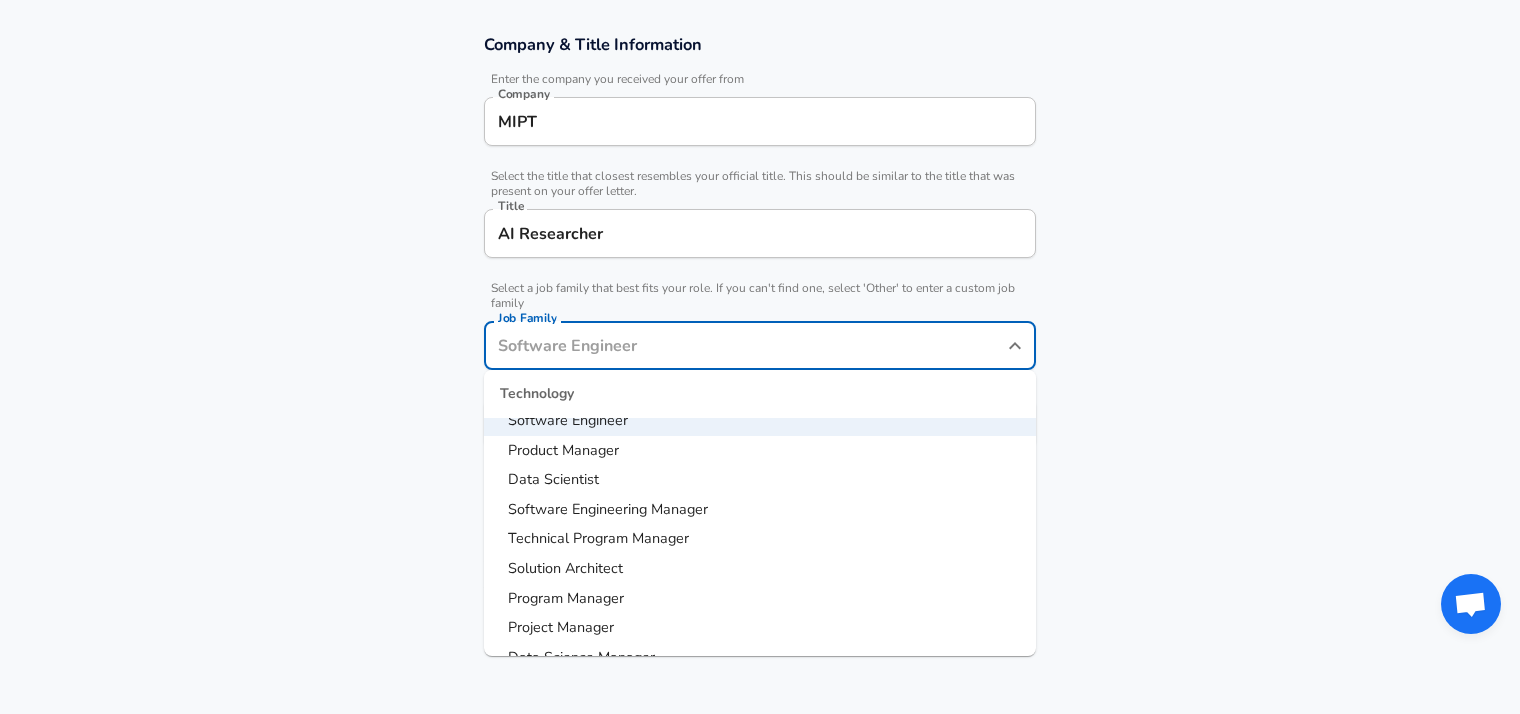 click on "Data Scientist" at bounding box center (553, 479) 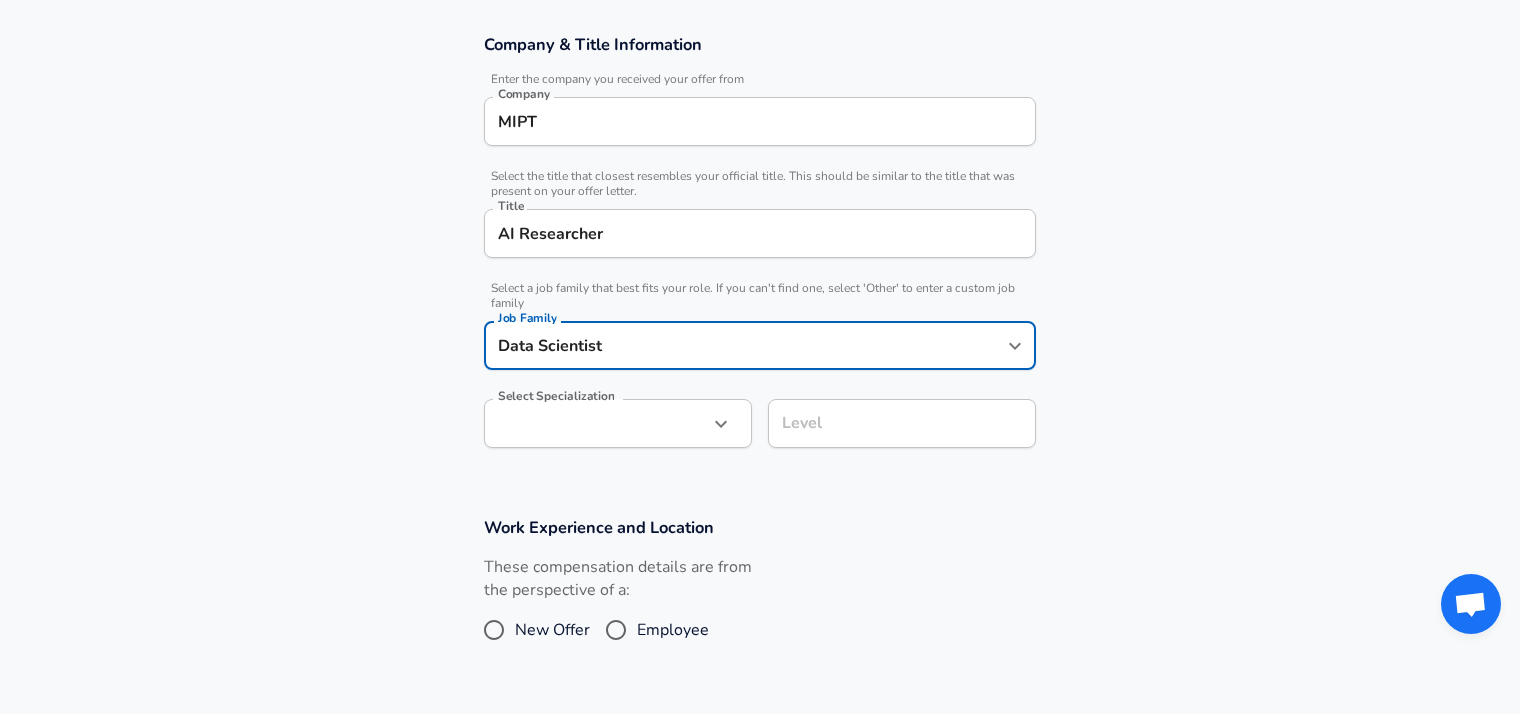 type on "Data Scientist" 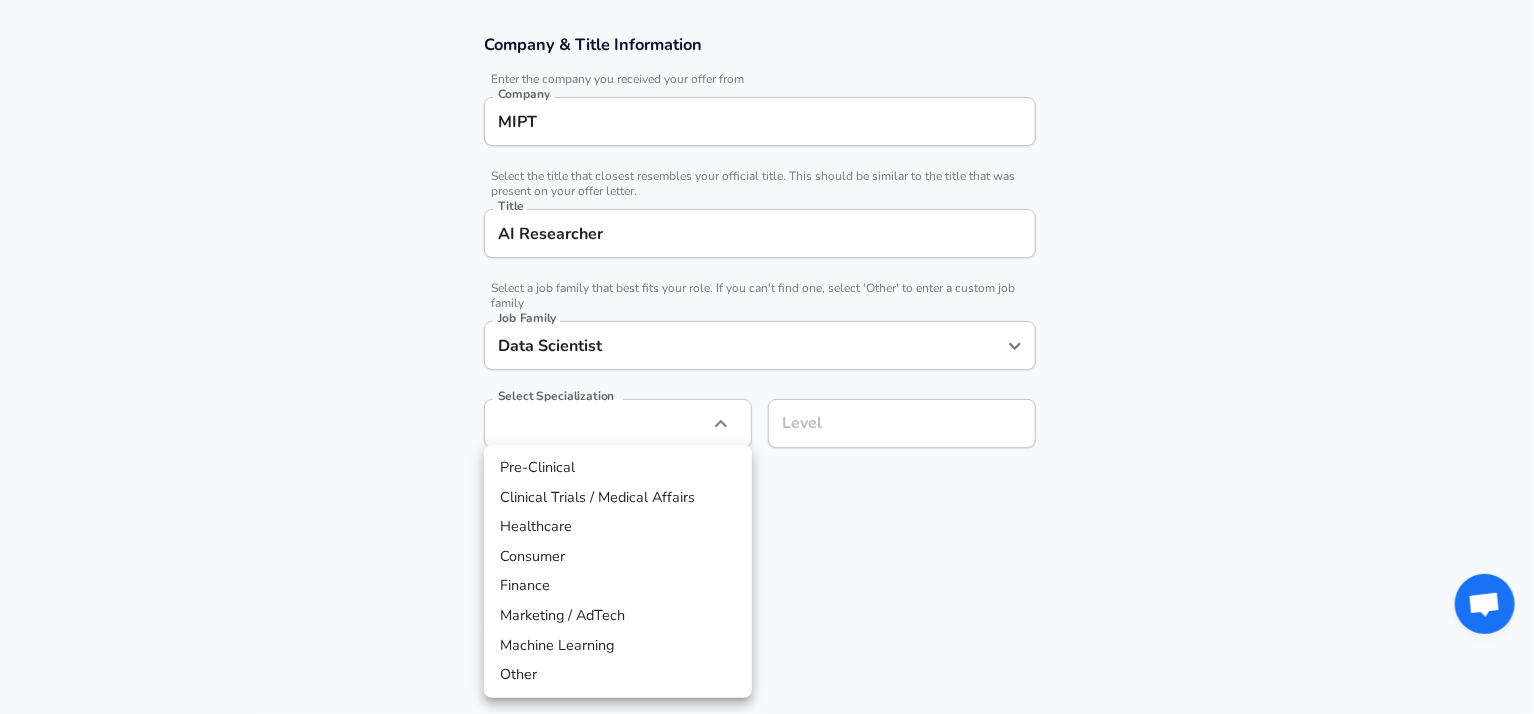 click at bounding box center [767, 357] 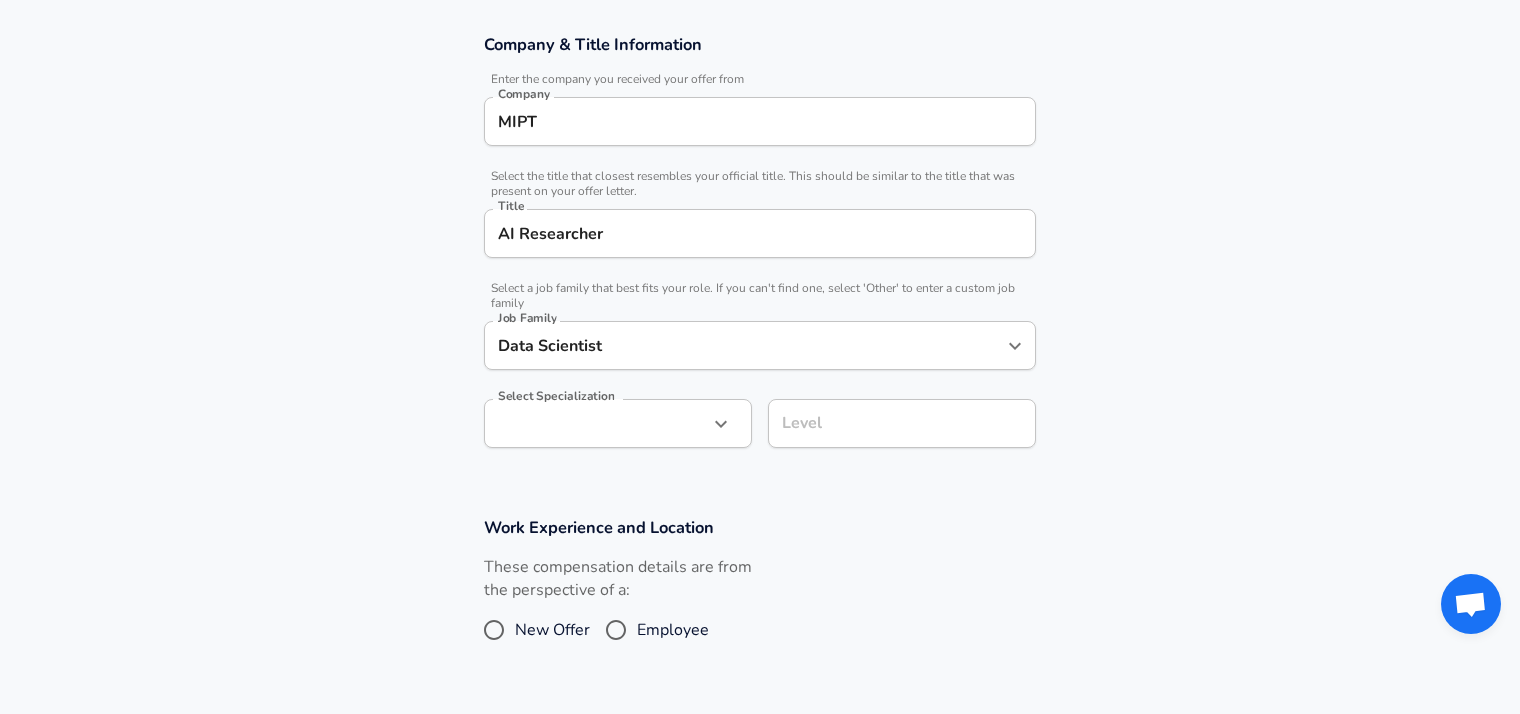 scroll, scrollTop: 386, scrollLeft: 0, axis: vertical 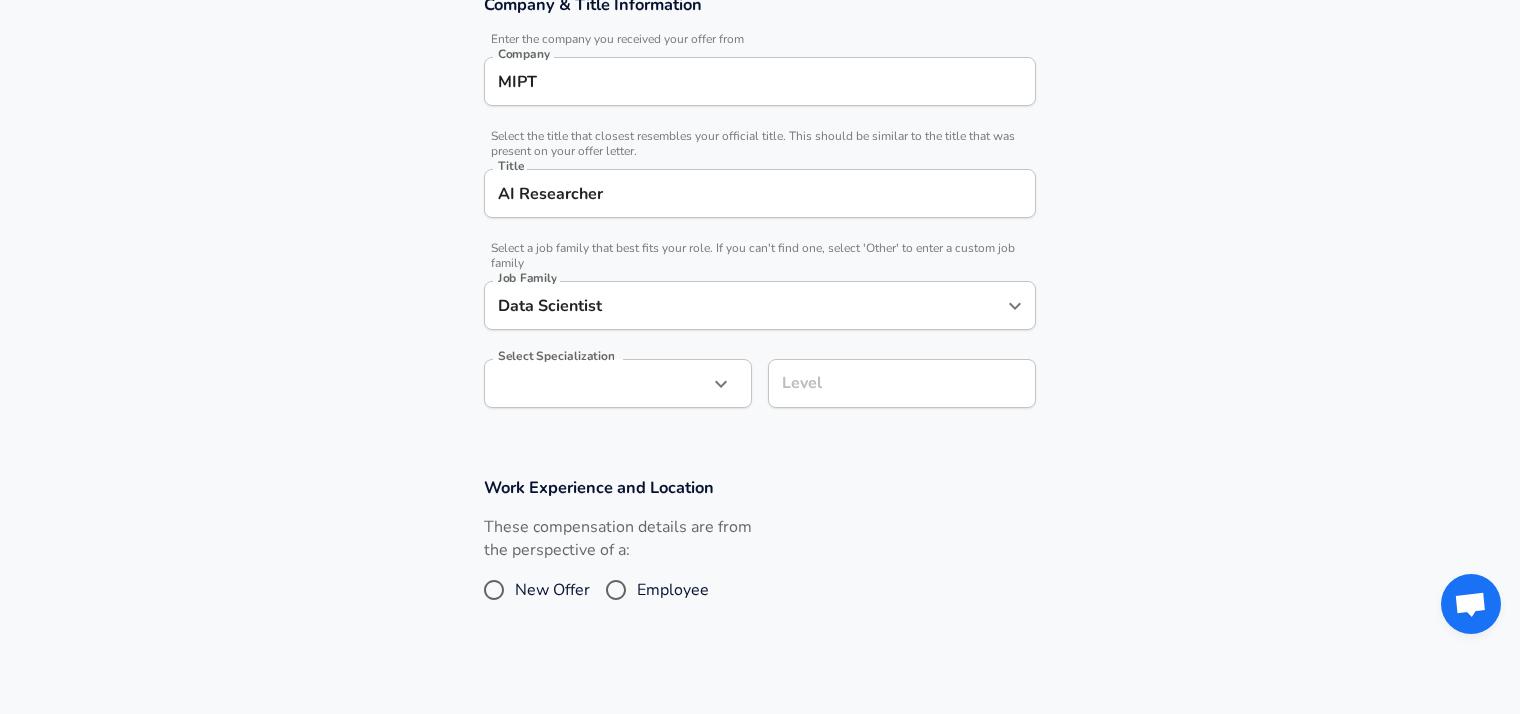 click on "Level" at bounding box center [902, 383] 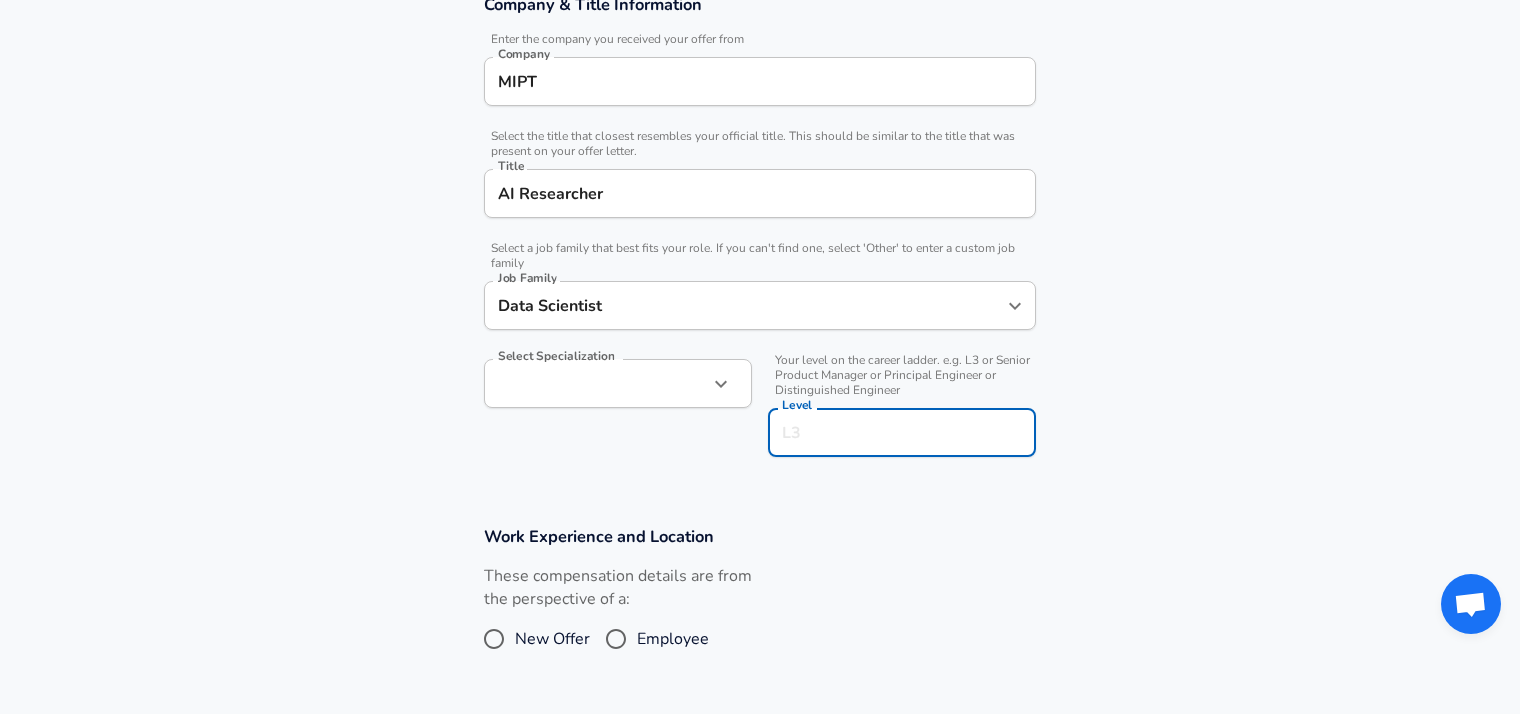 scroll, scrollTop: 583, scrollLeft: 0, axis: vertical 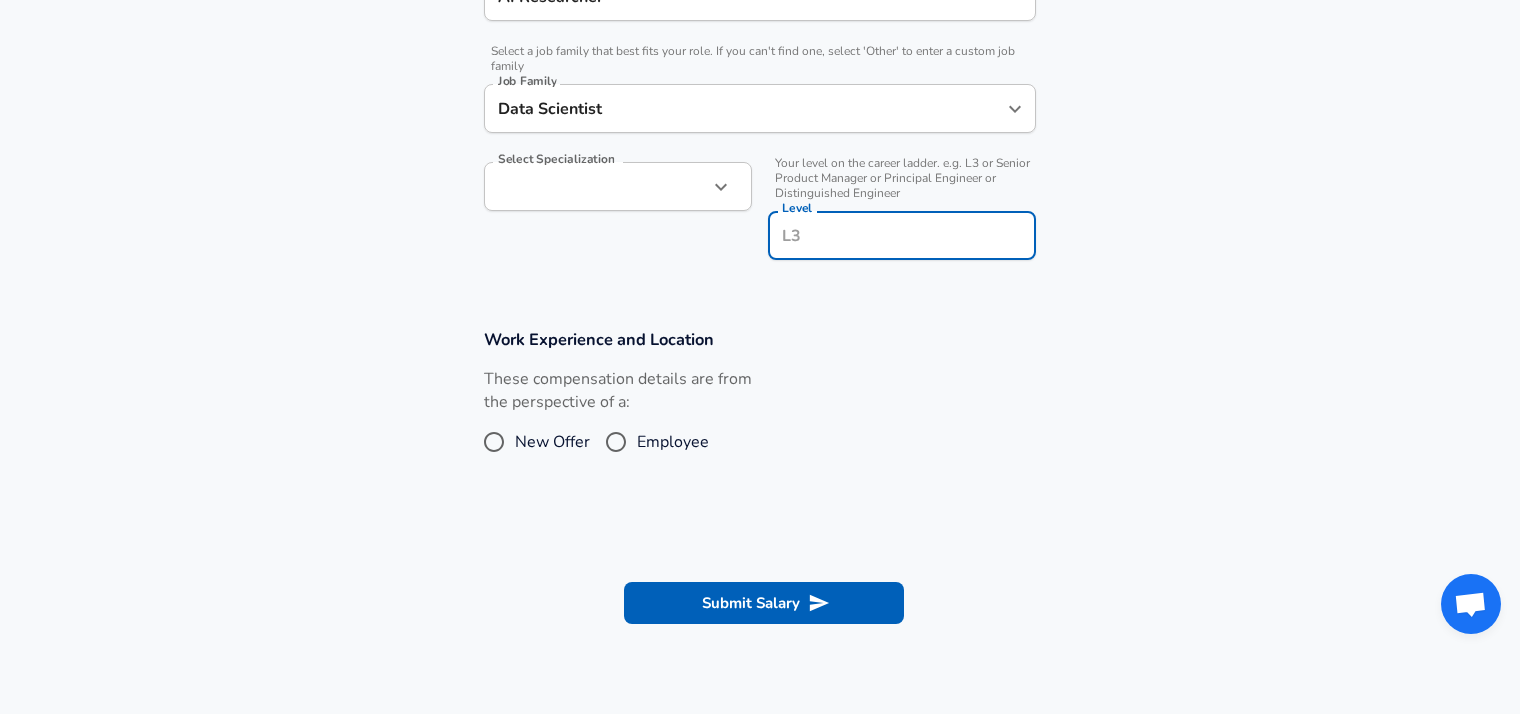 click on "Employee" at bounding box center [616, 442] 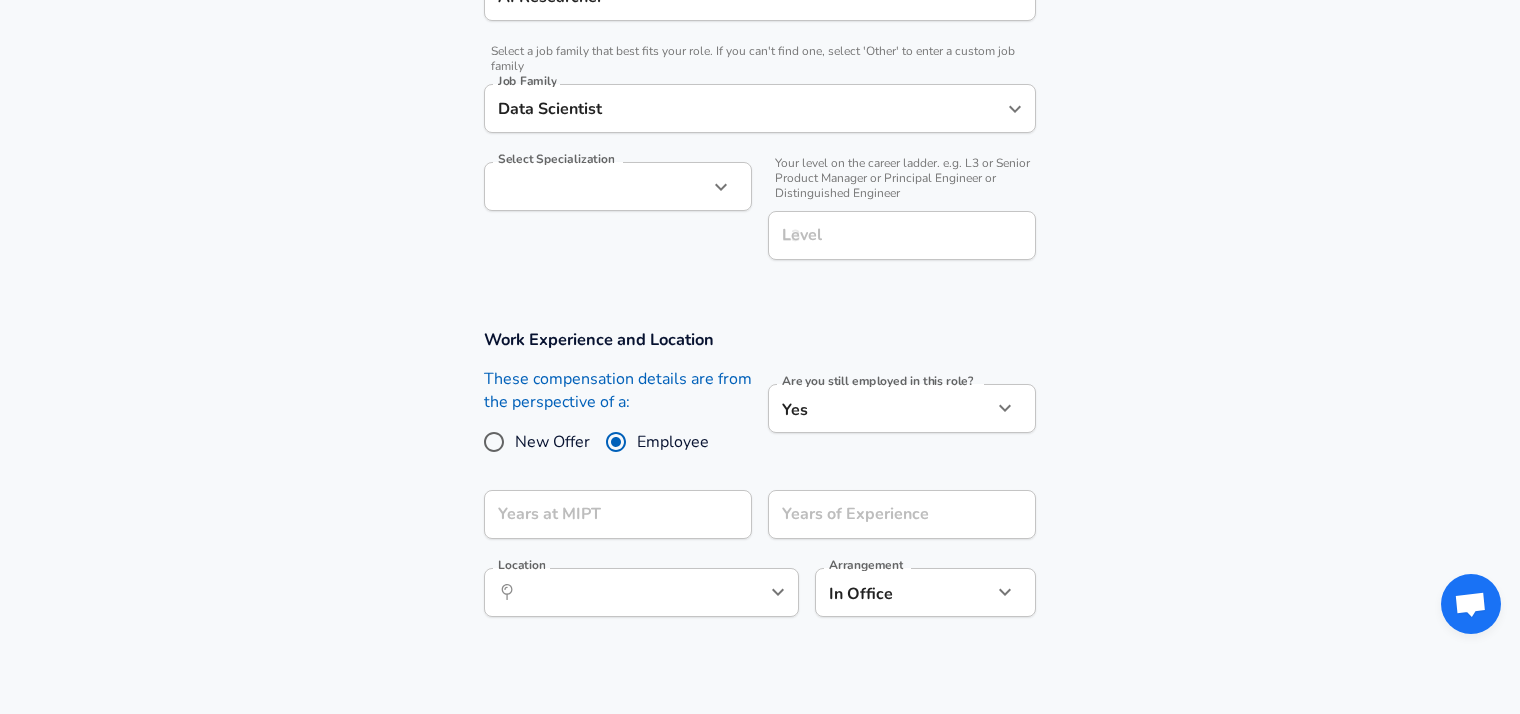 scroll, scrollTop: 678, scrollLeft: 0, axis: vertical 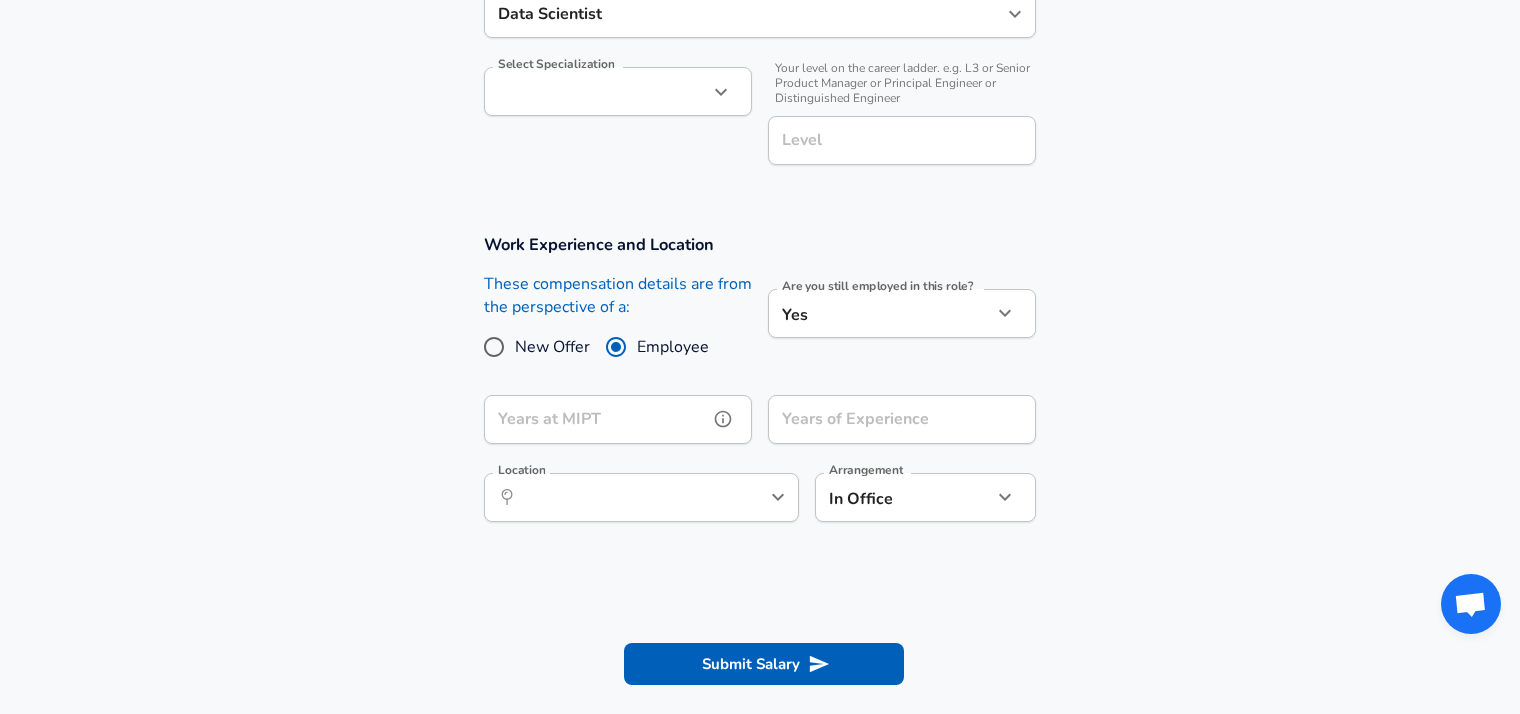 click on "Years at MIPT" at bounding box center [596, 419] 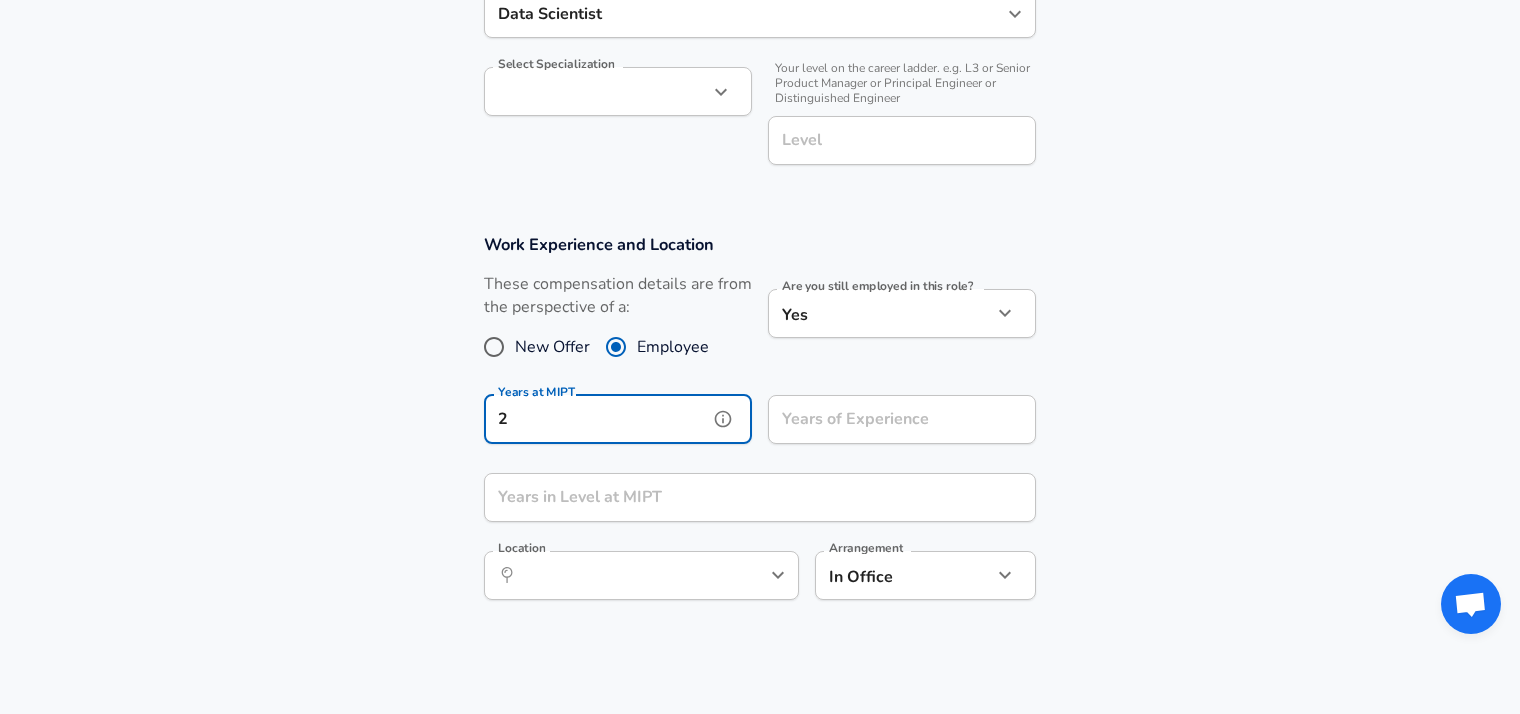 type on "2" 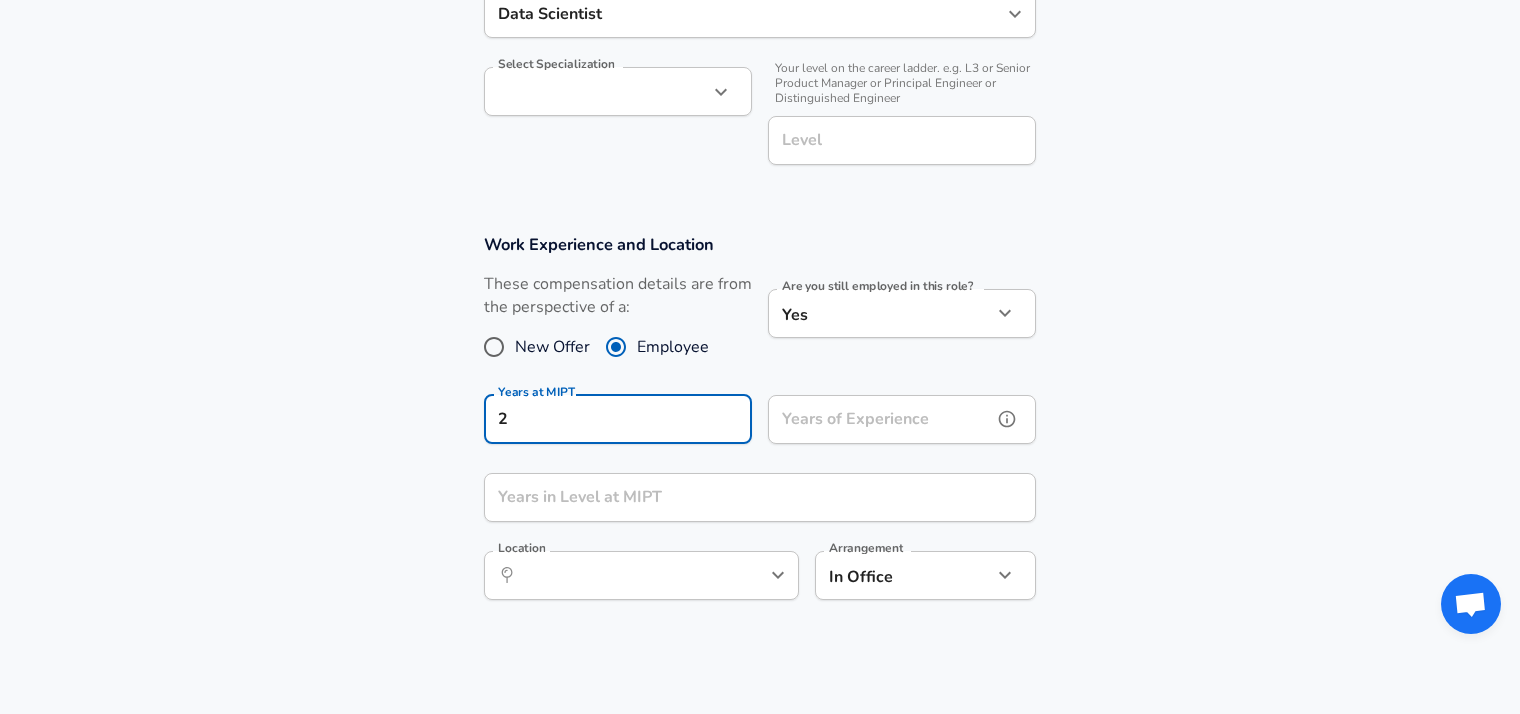 click on "Years of Experience" at bounding box center (880, 419) 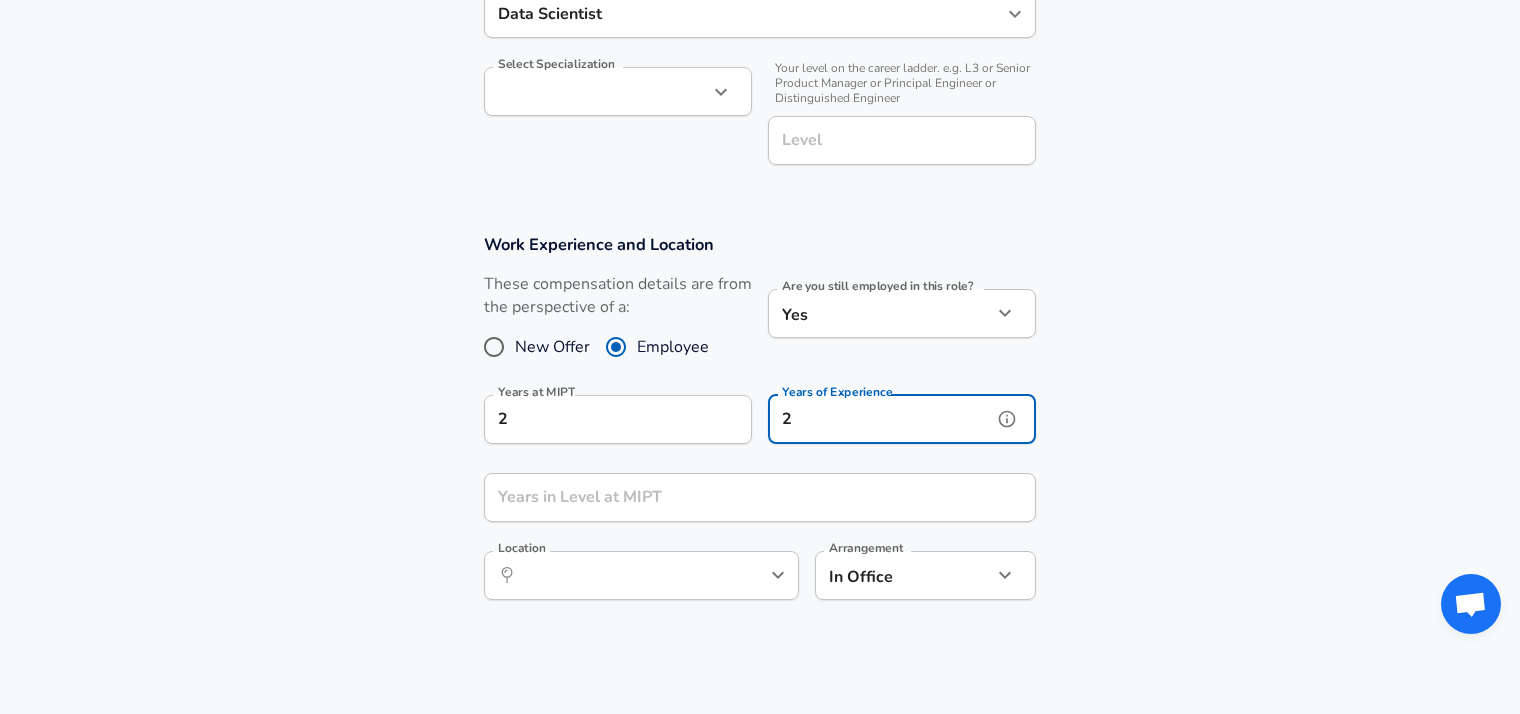 type on "2" 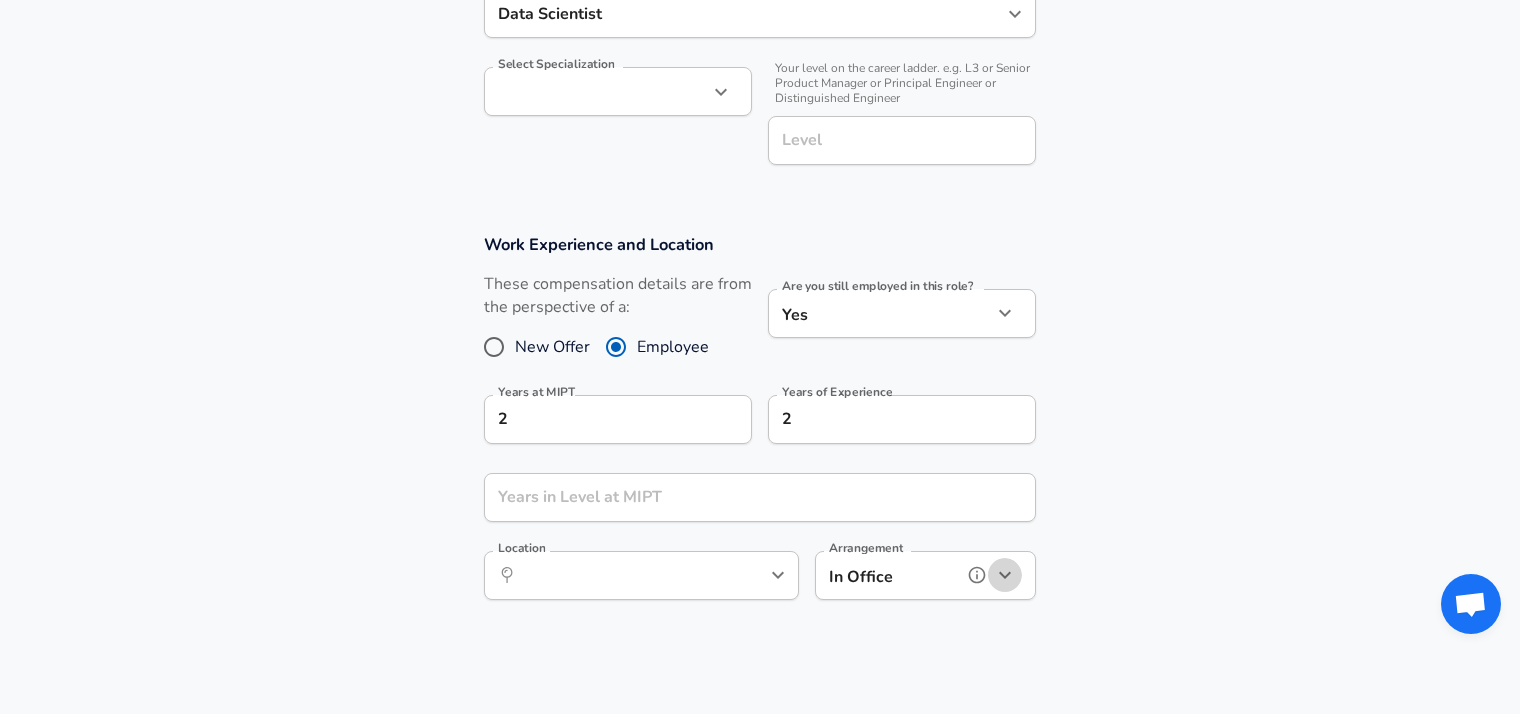 click 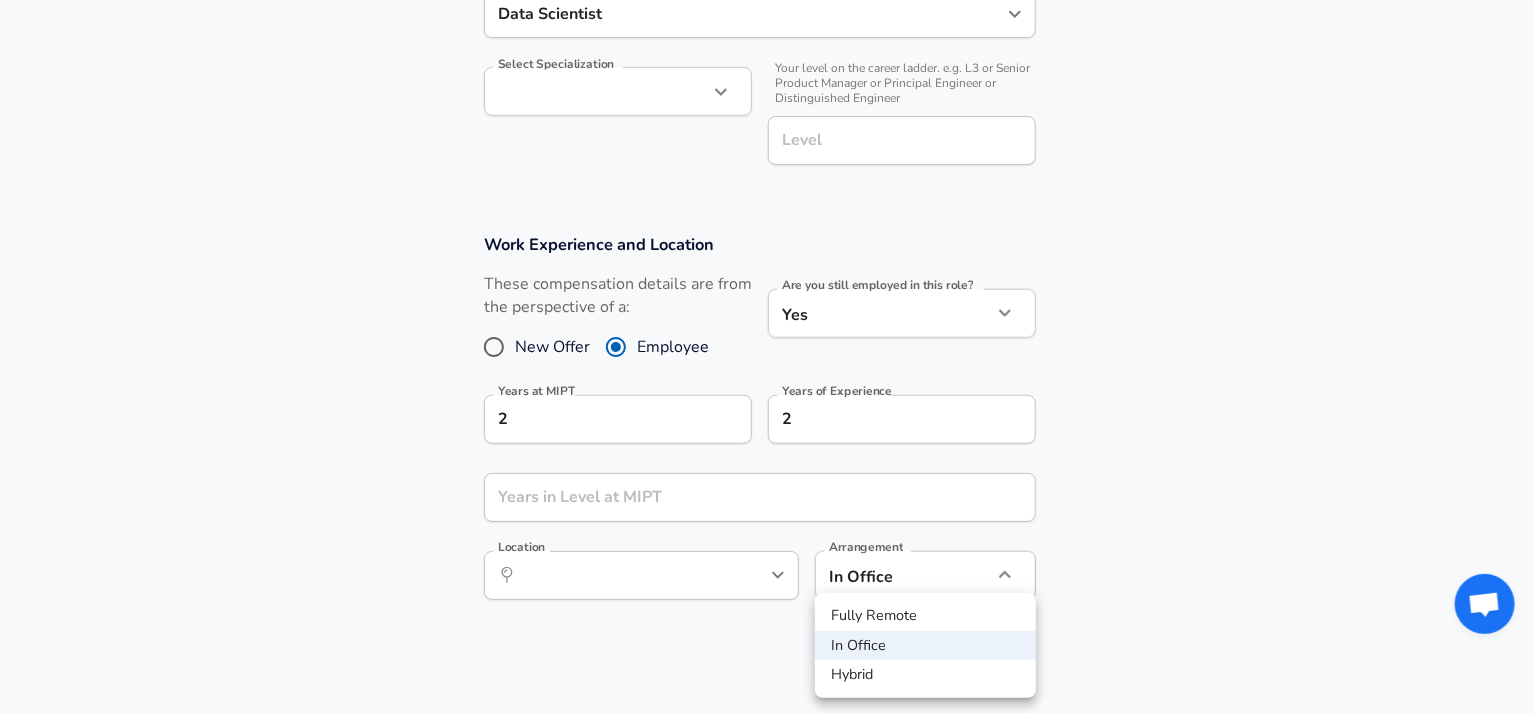 click at bounding box center [767, 357] 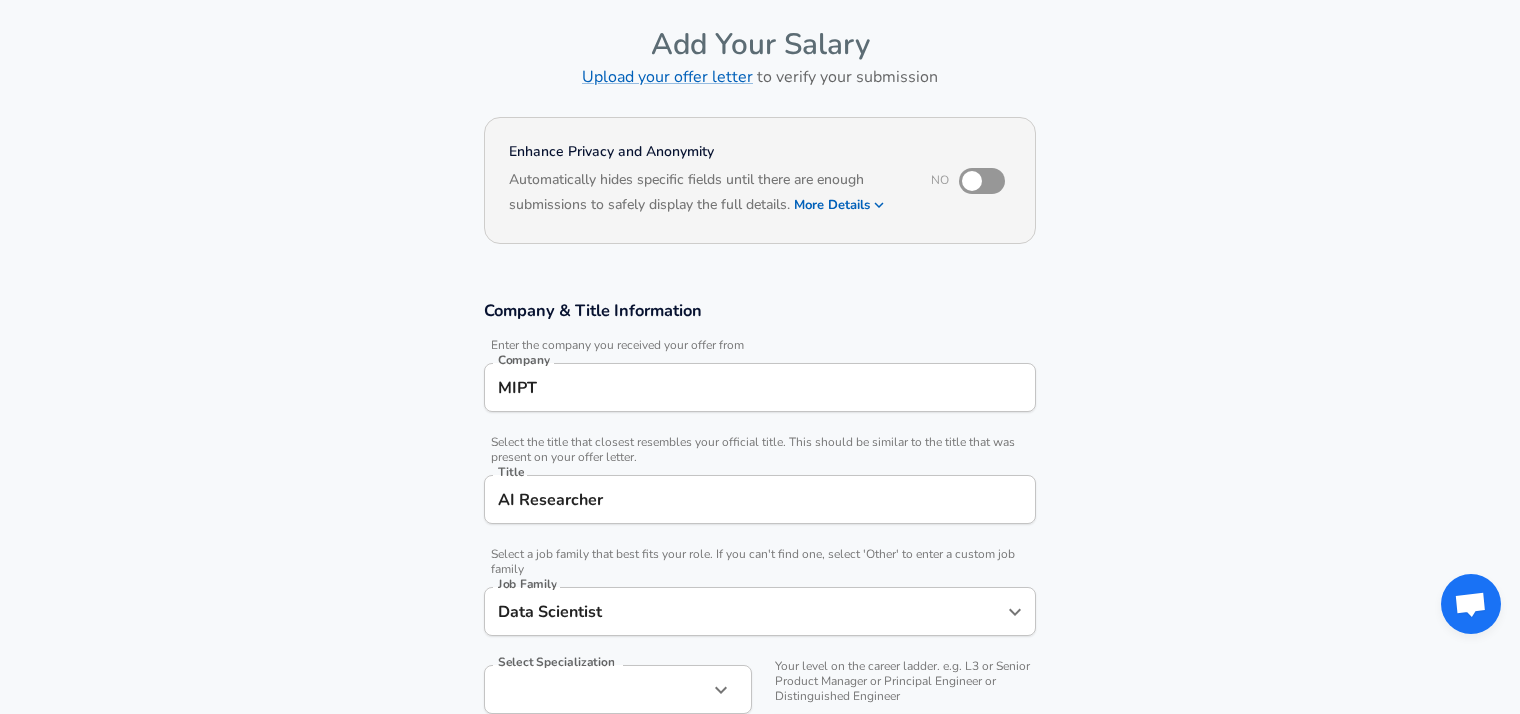scroll, scrollTop: 51, scrollLeft: 0, axis: vertical 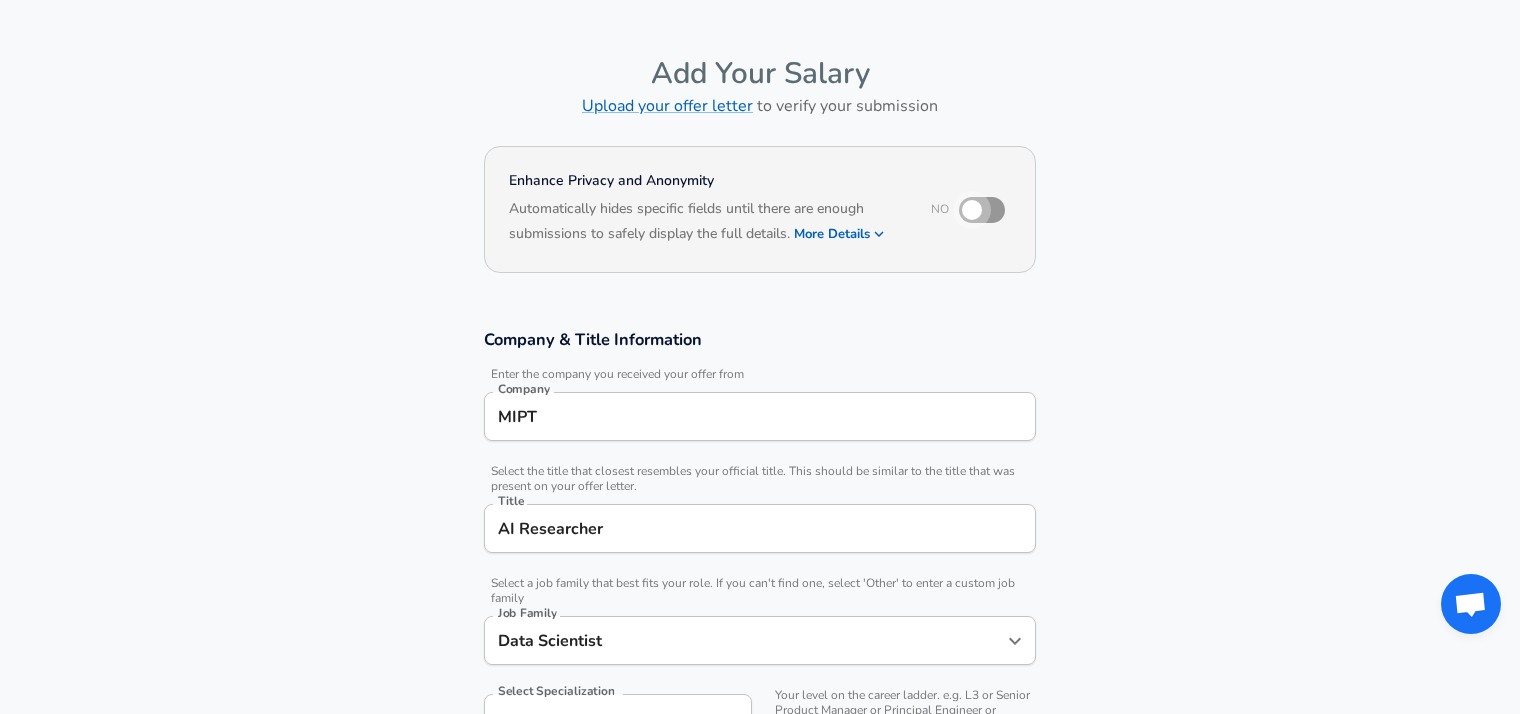 click at bounding box center (972, 210) 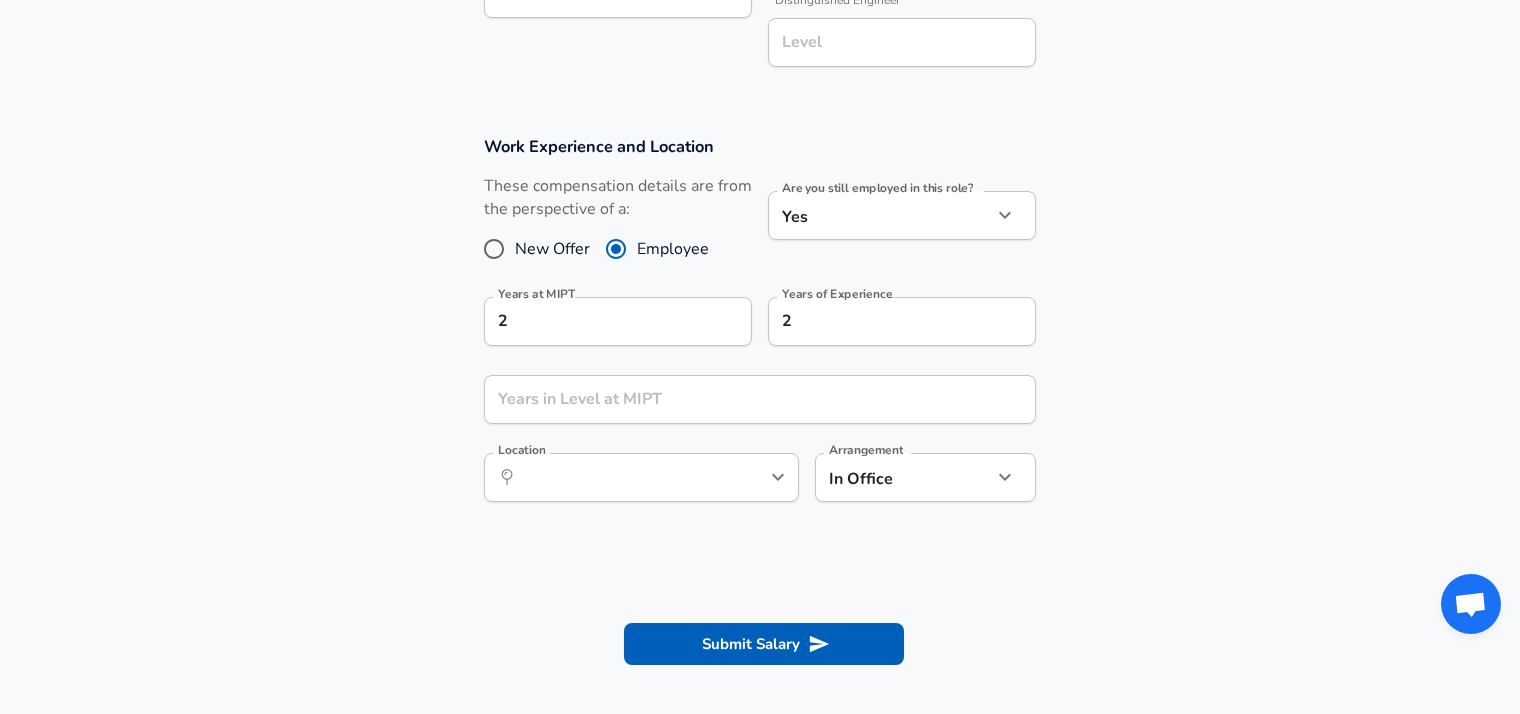 scroll, scrollTop: 775, scrollLeft: 0, axis: vertical 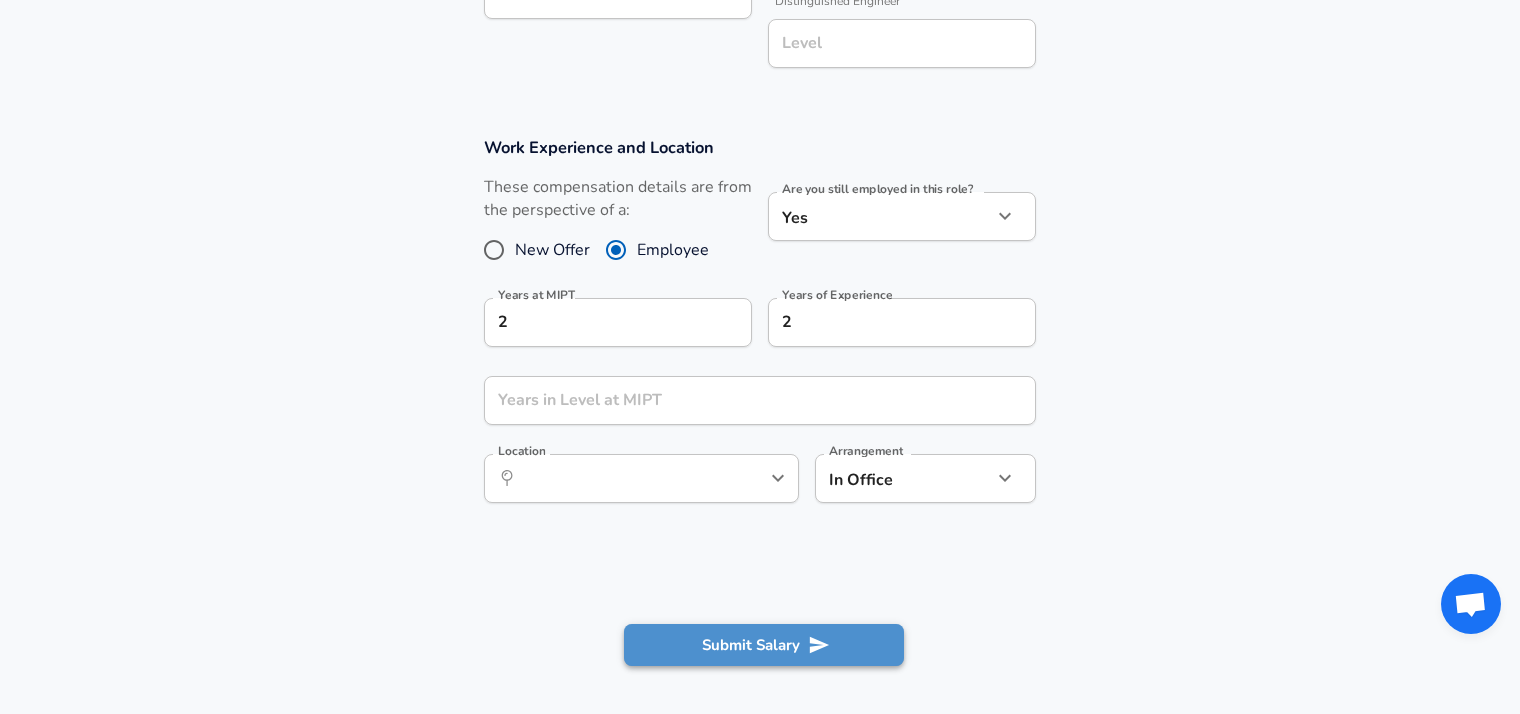 click on "Submit Salary" at bounding box center (764, 645) 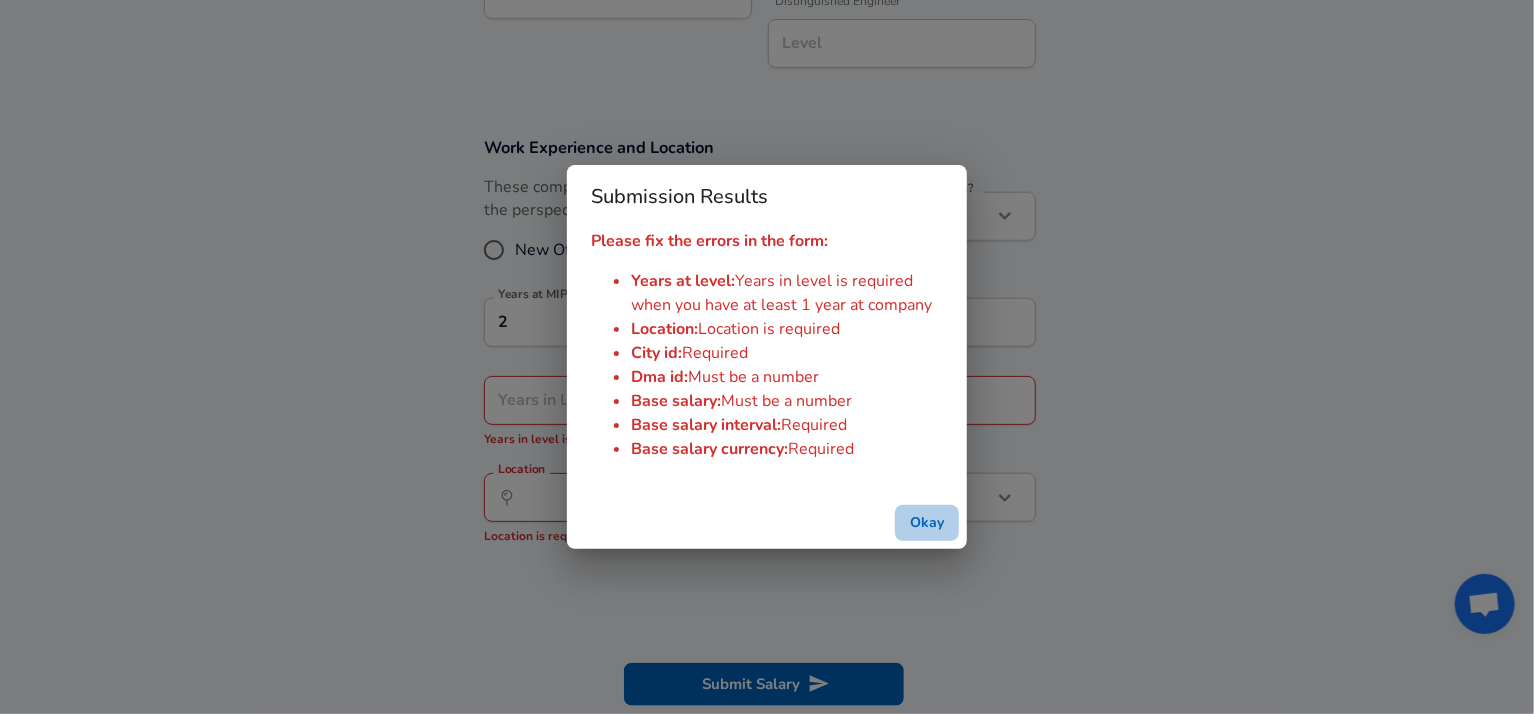click on "Okay" at bounding box center (927, 523) 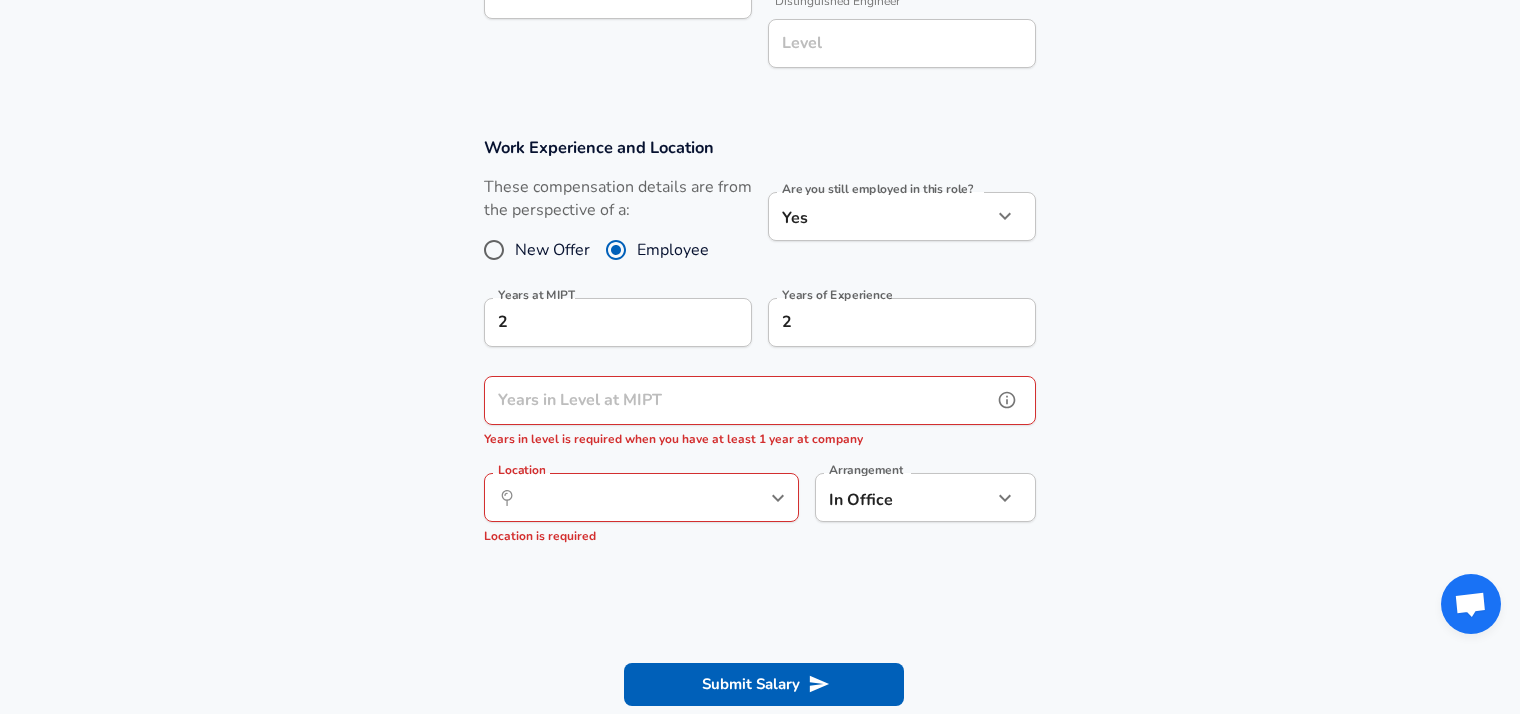 click on "Years in Level at MIPT" at bounding box center [738, 400] 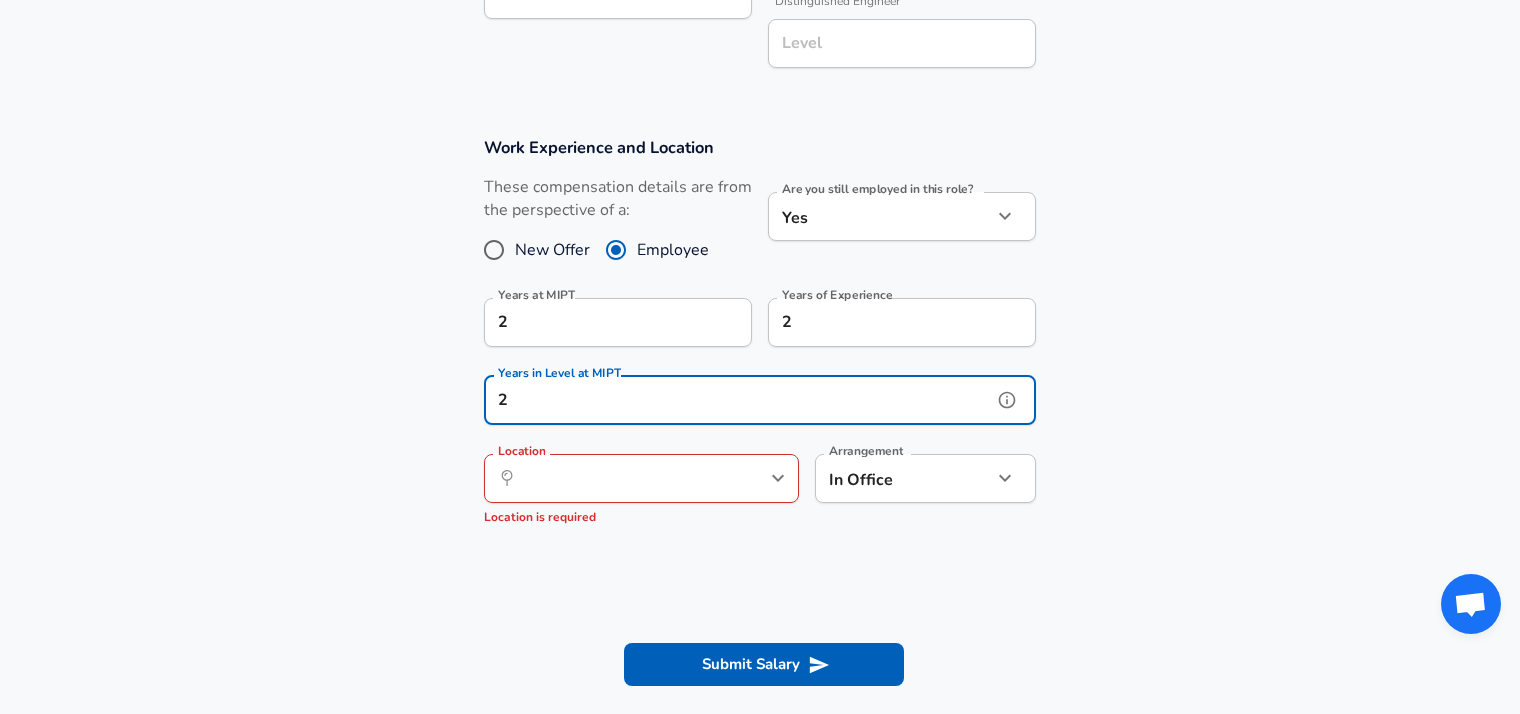 click on "​ Location" at bounding box center (641, 478) 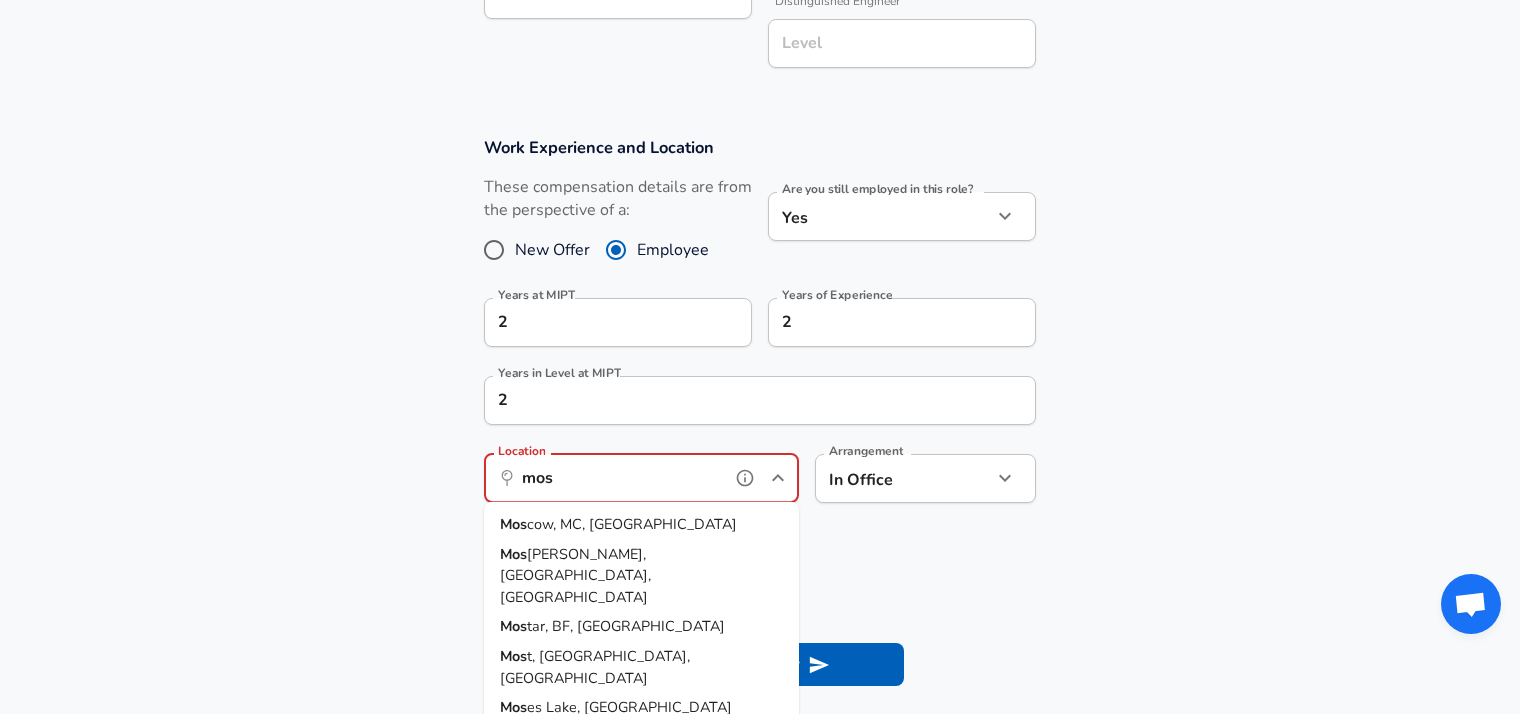 click on "Mos cow, MC, [GEOGRAPHIC_DATA]" at bounding box center [641, 525] 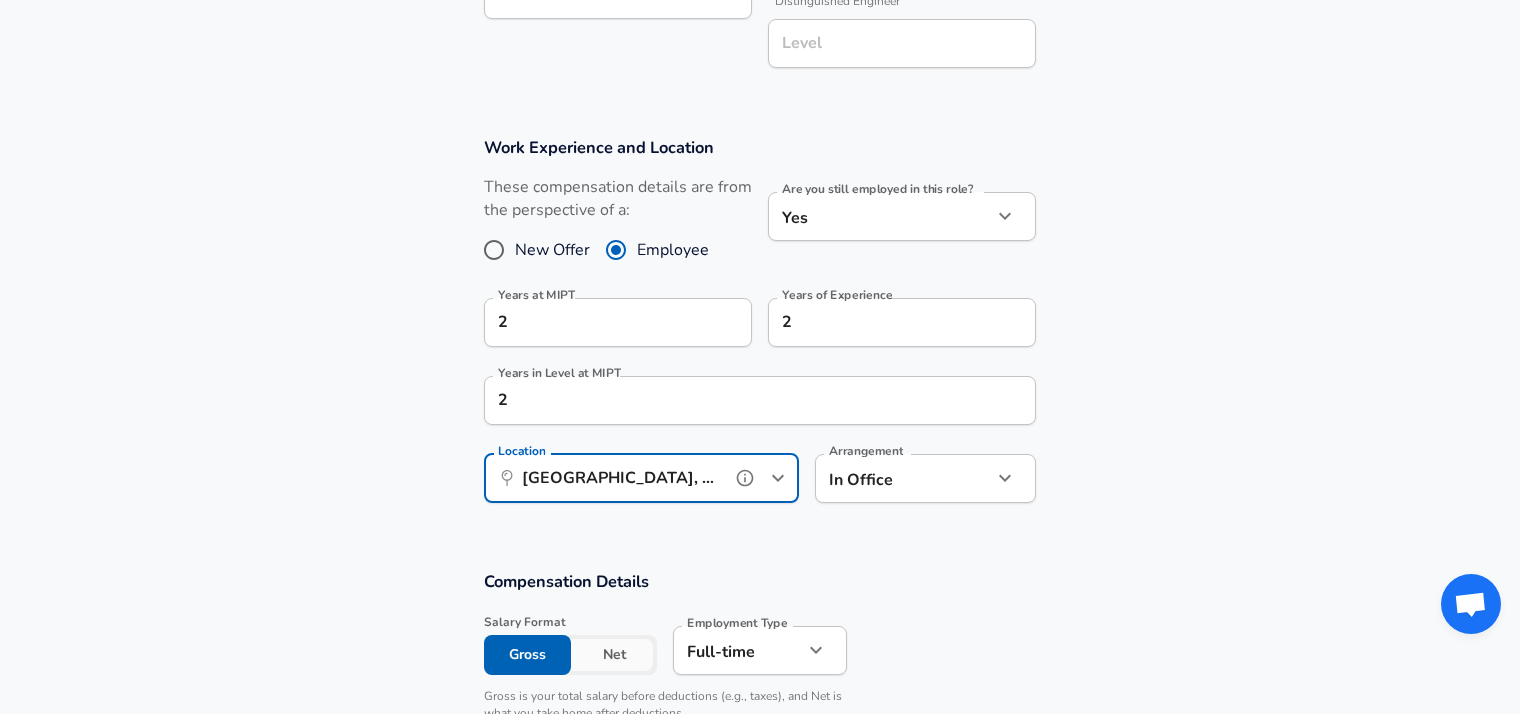 scroll, scrollTop: 1048, scrollLeft: 0, axis: vertical 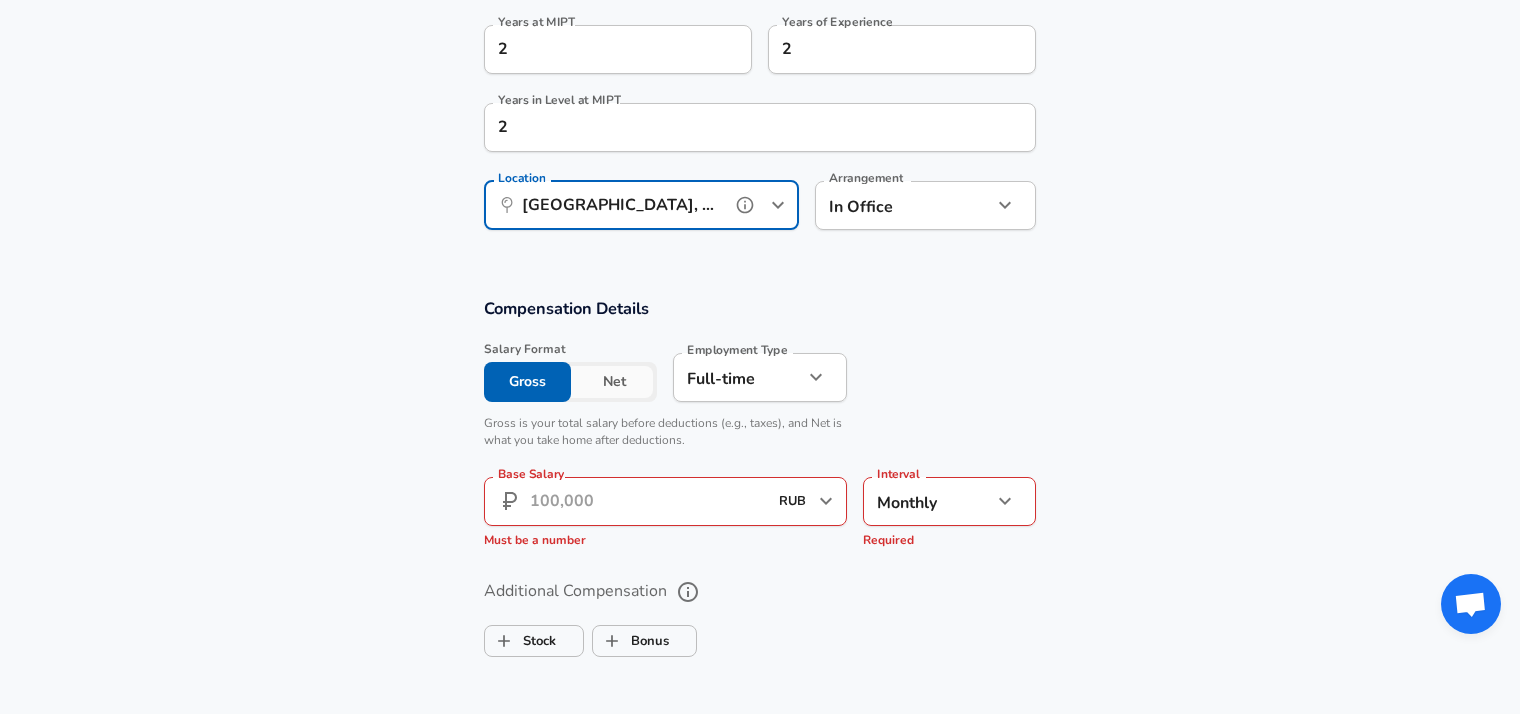 type on "[GEOGRAPHIC_DATA], MC, [GEOGRAPHIC_DATA]" 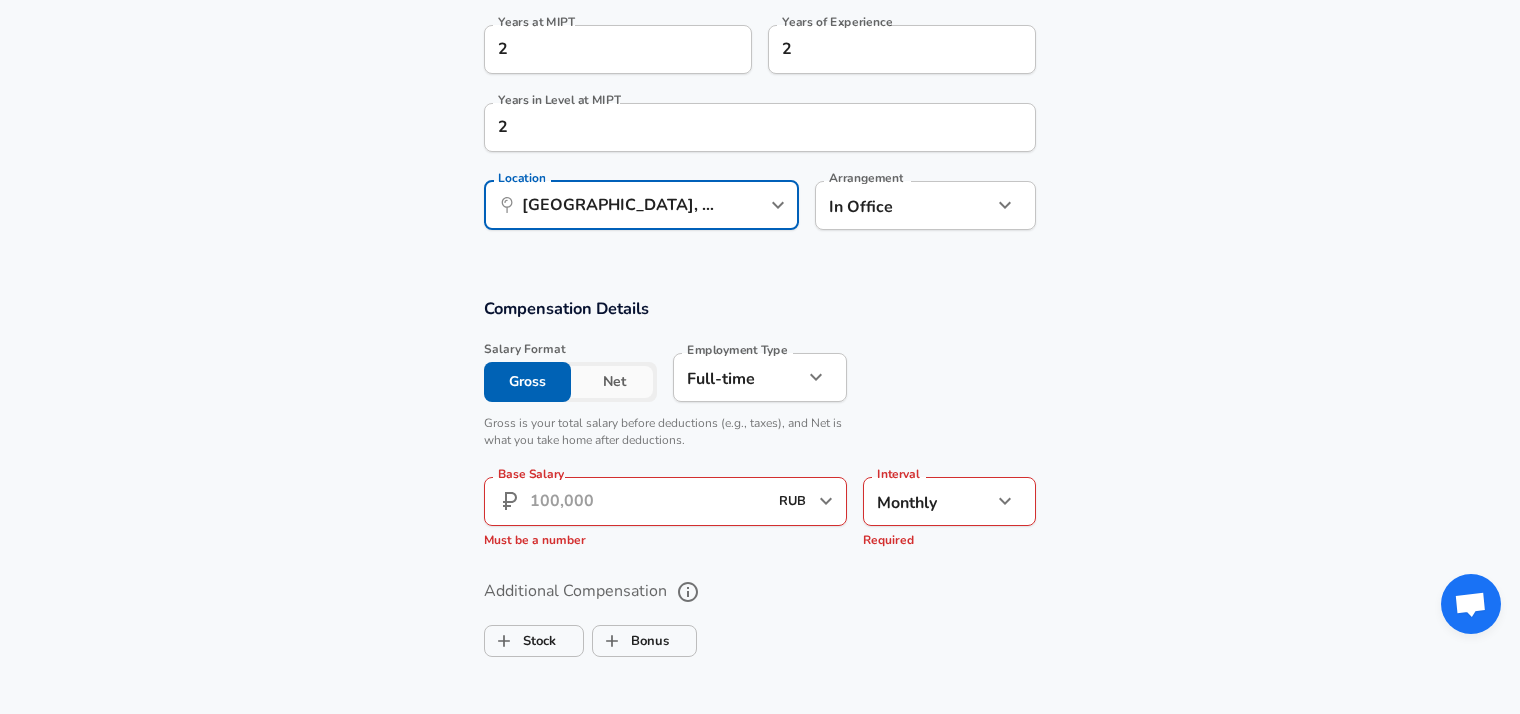 click on "Net" at bounding box center [614, 382] 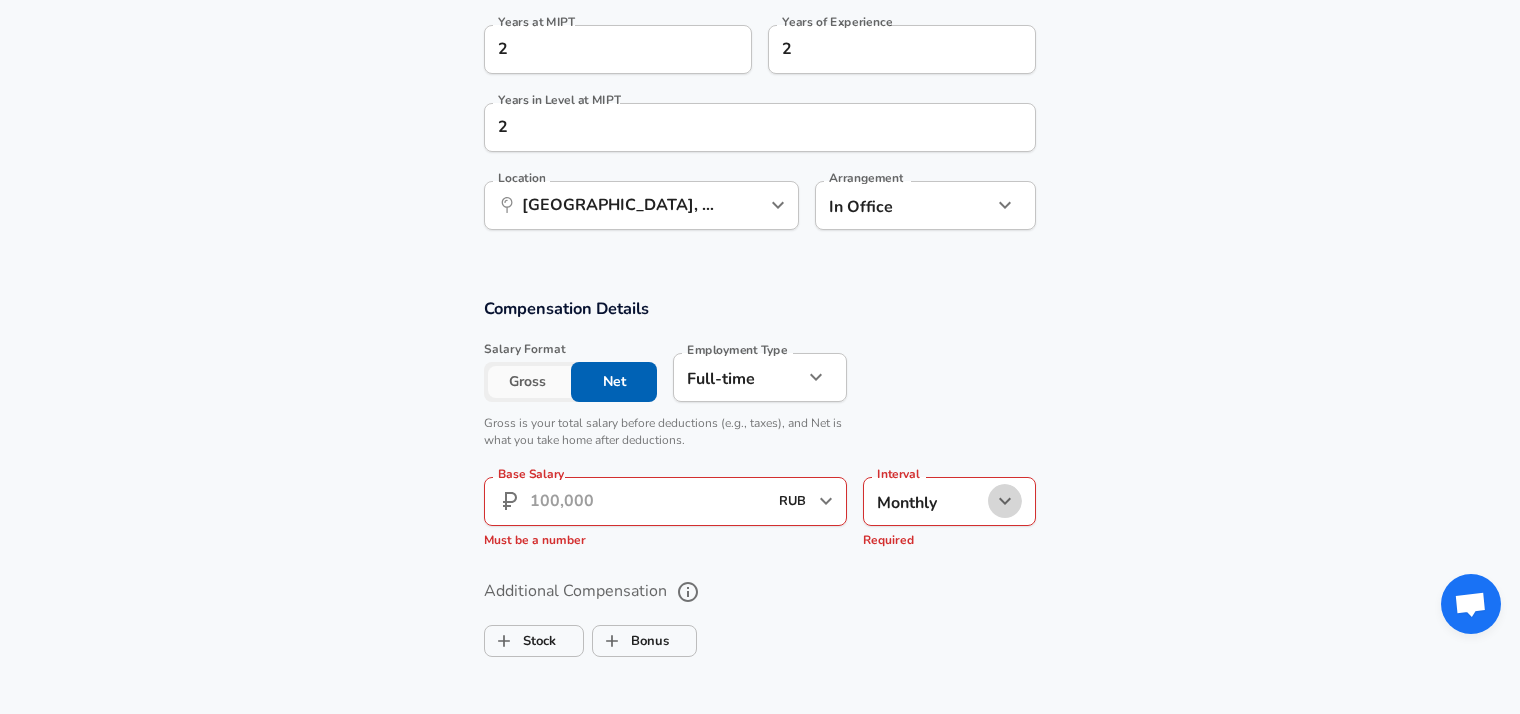 click 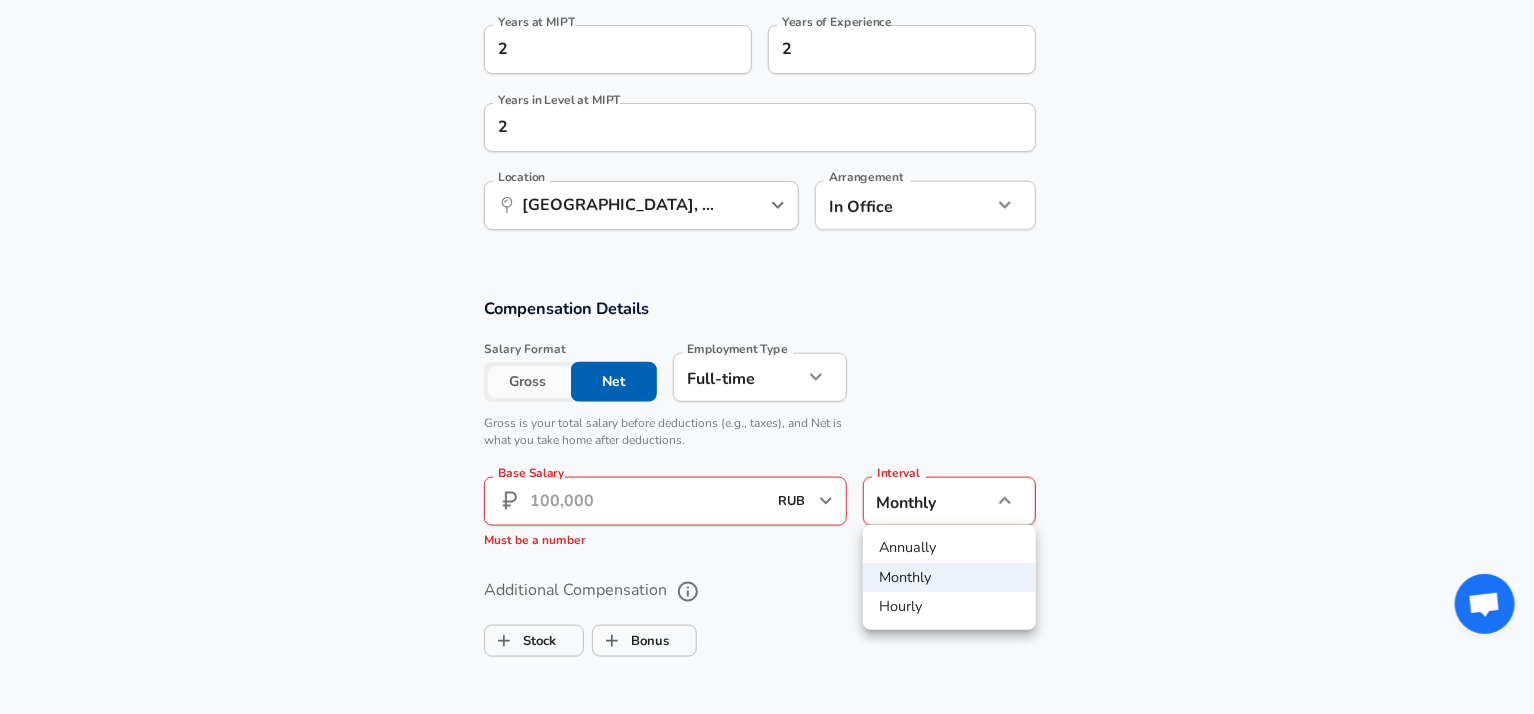 click at bounding box center [767, 357] 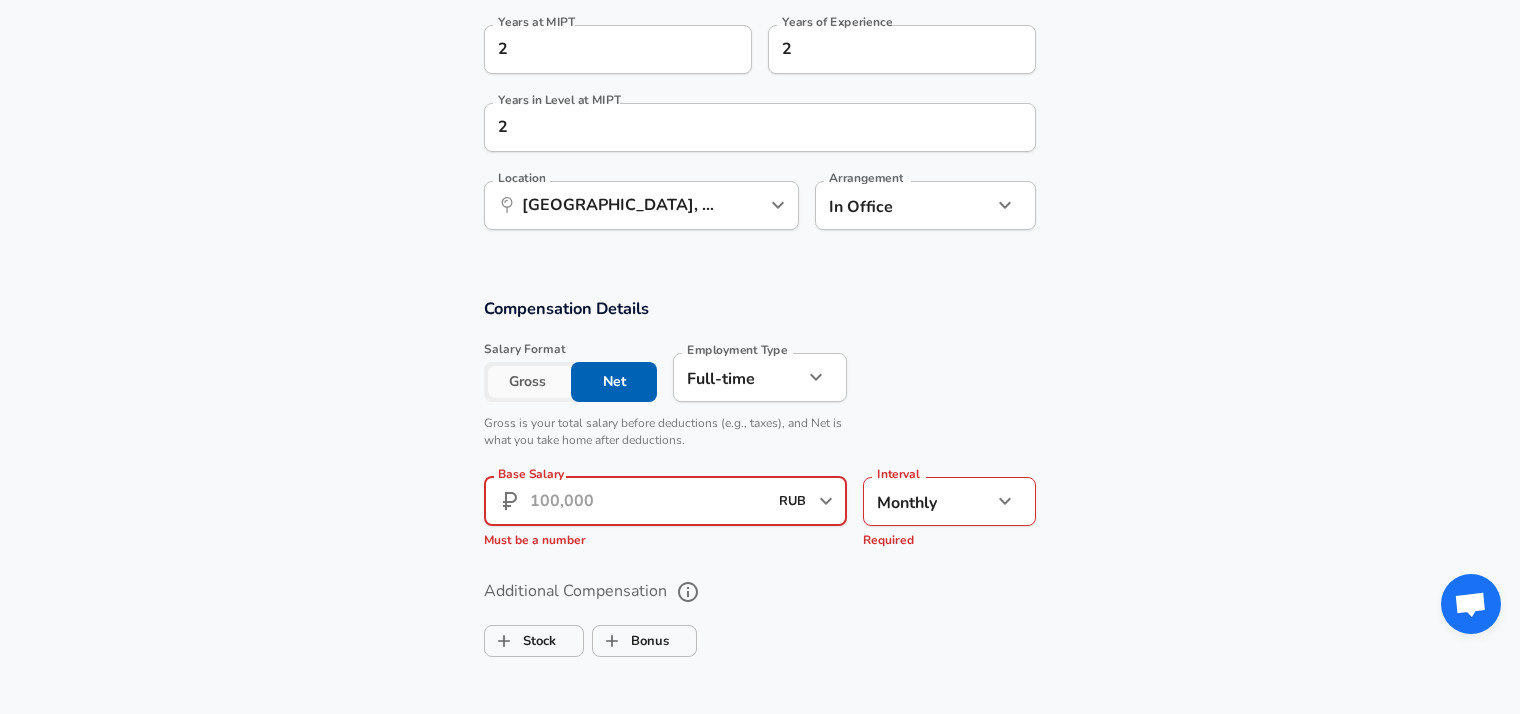 click on "Base Salary" at bounding box center (648, 501) 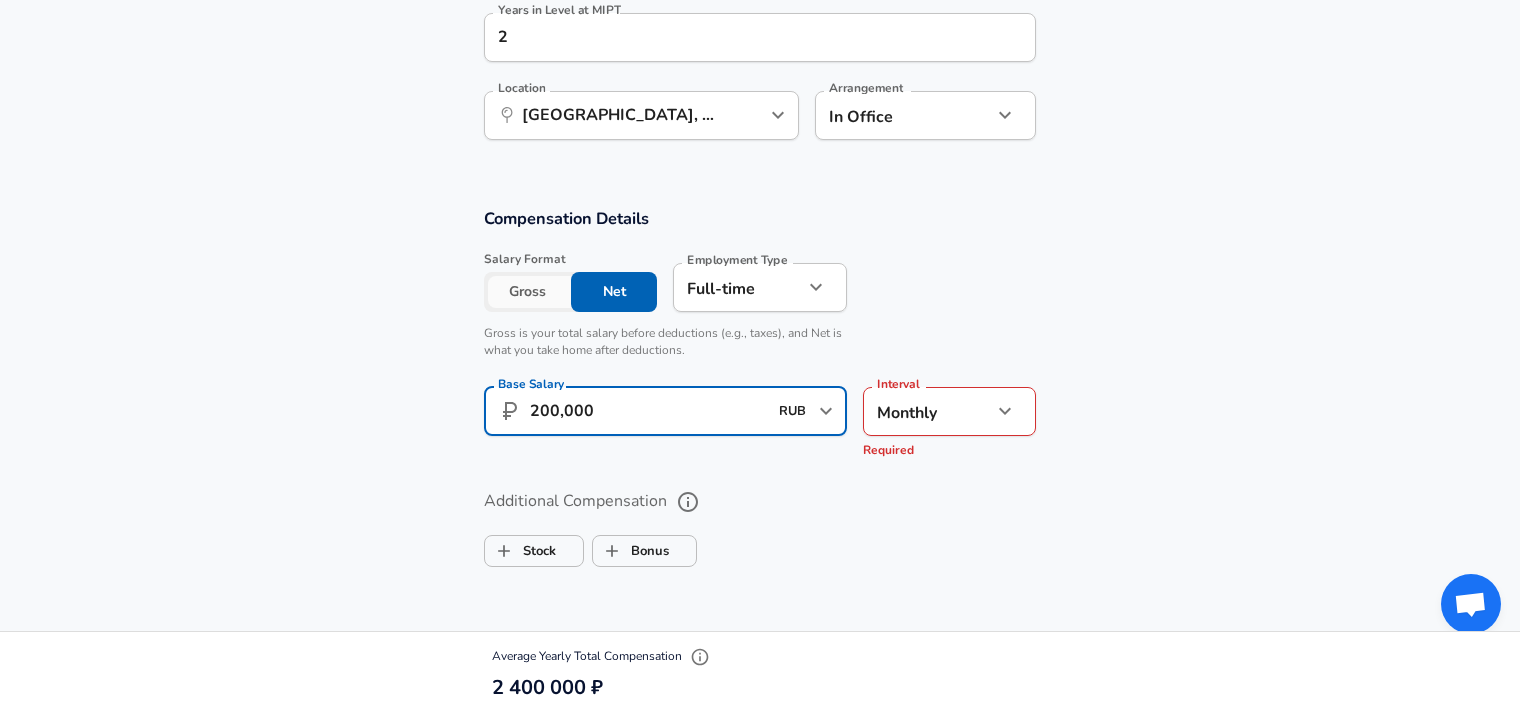 scroll, scrollTop: 1139, scrollLeft: 0, axis: vertical 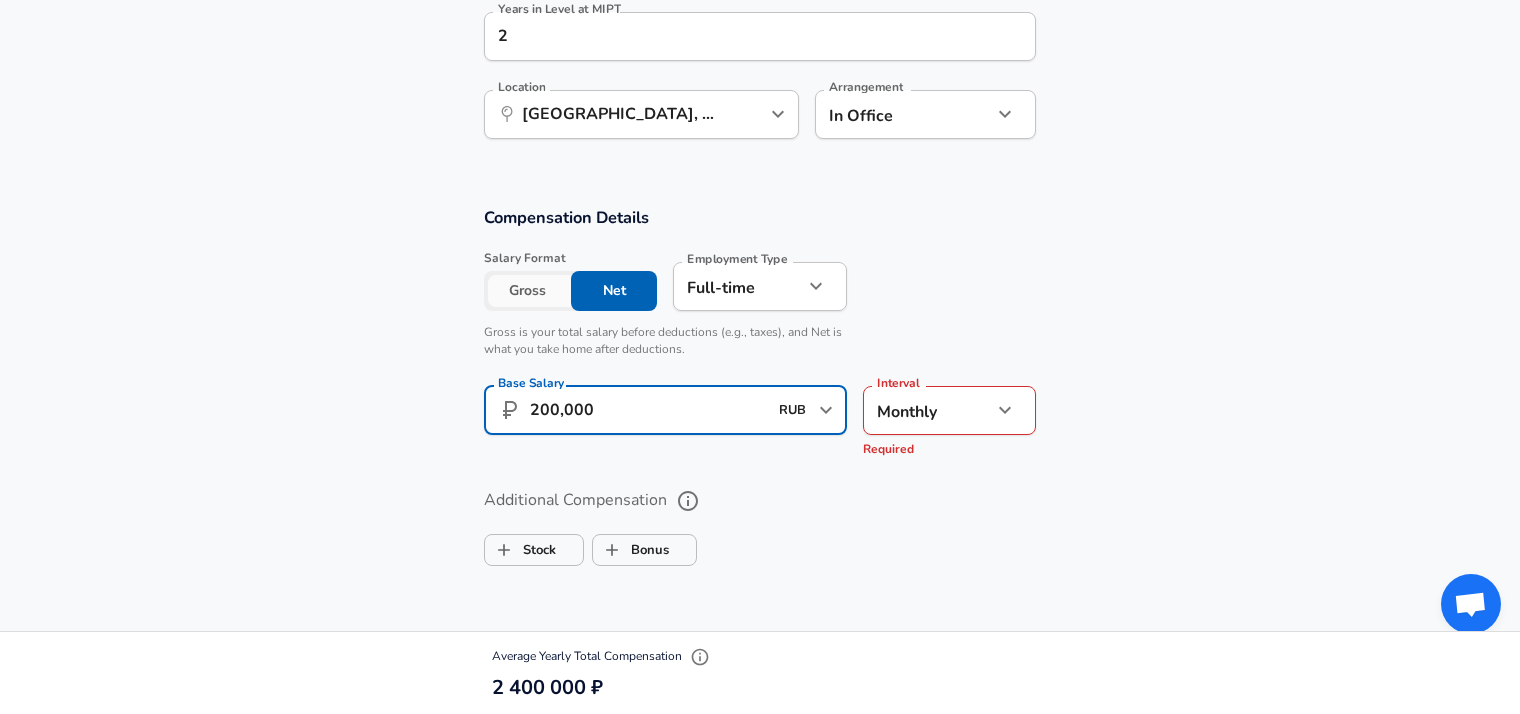 type on "200,000" 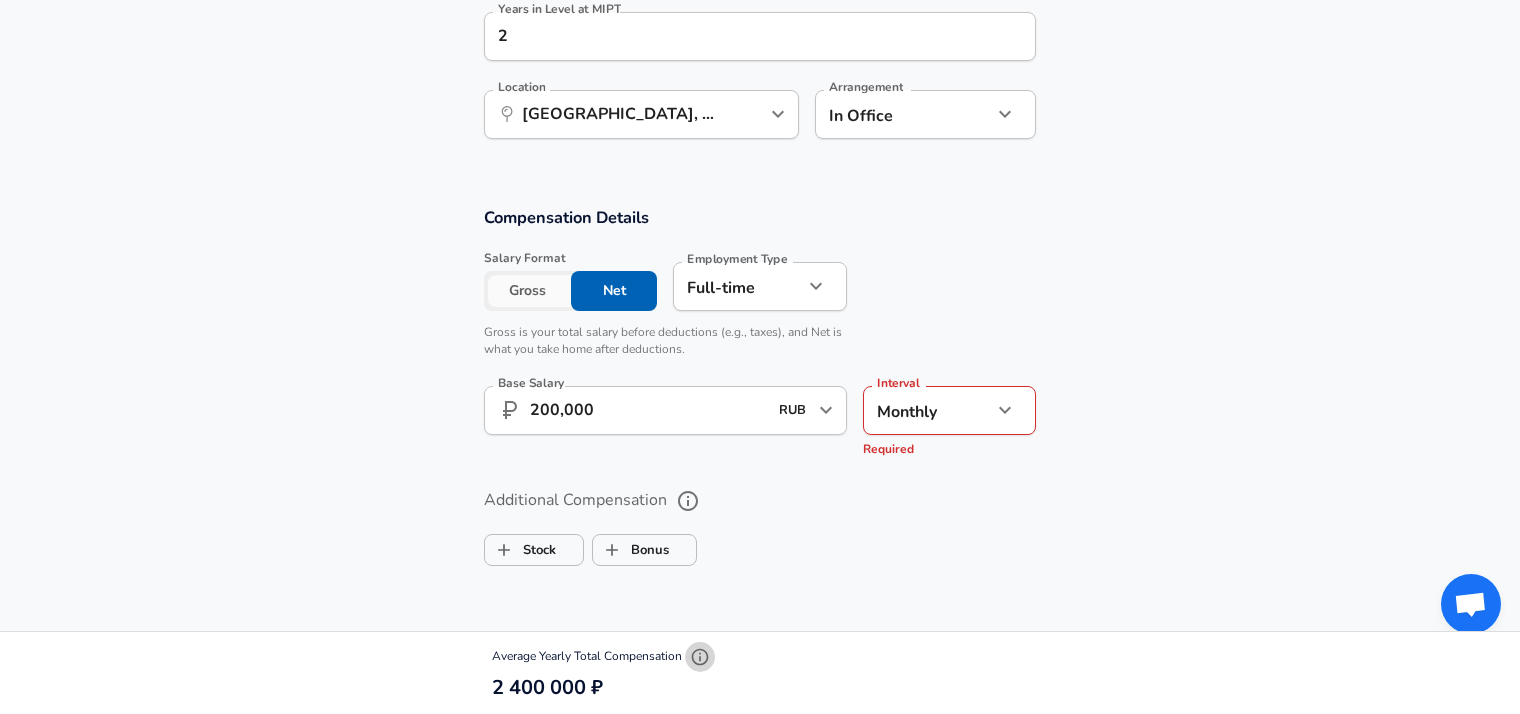 click 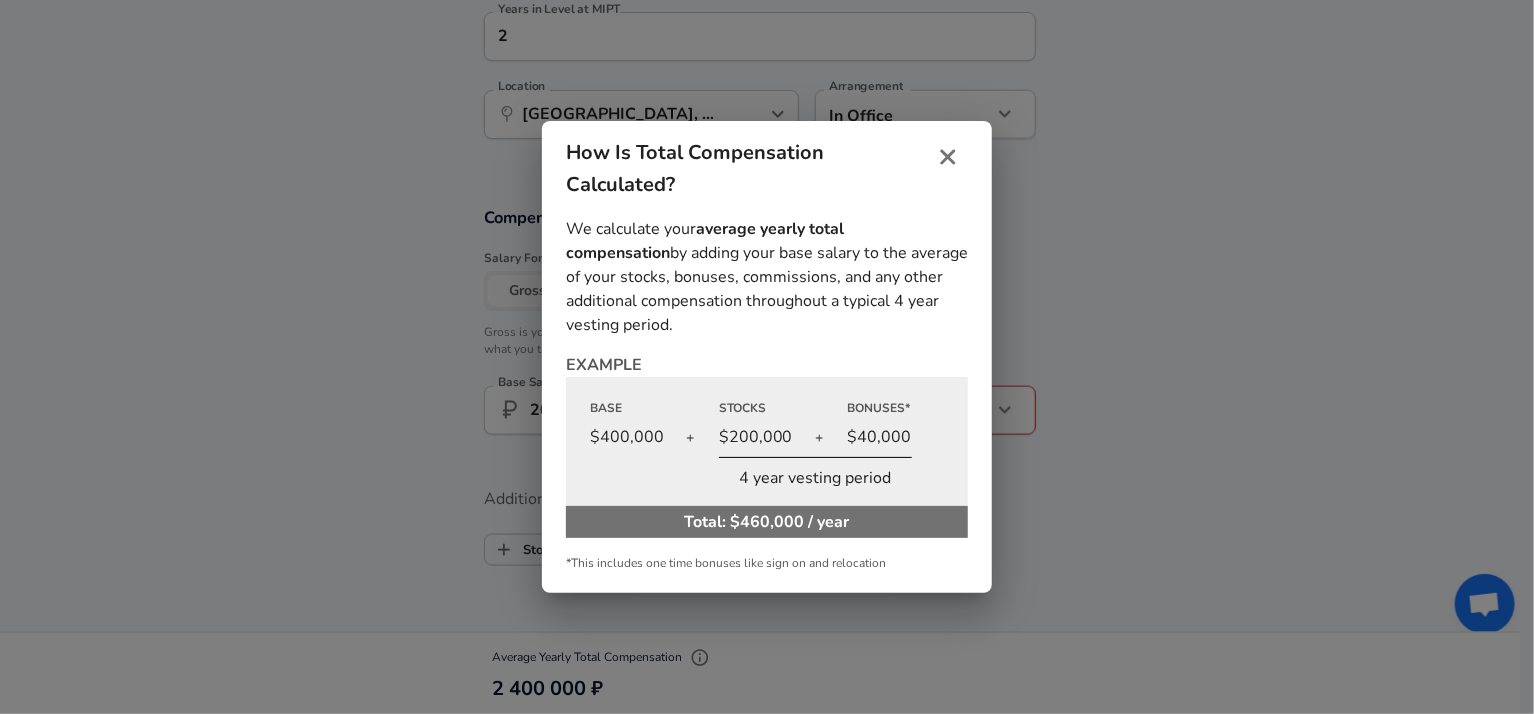 click 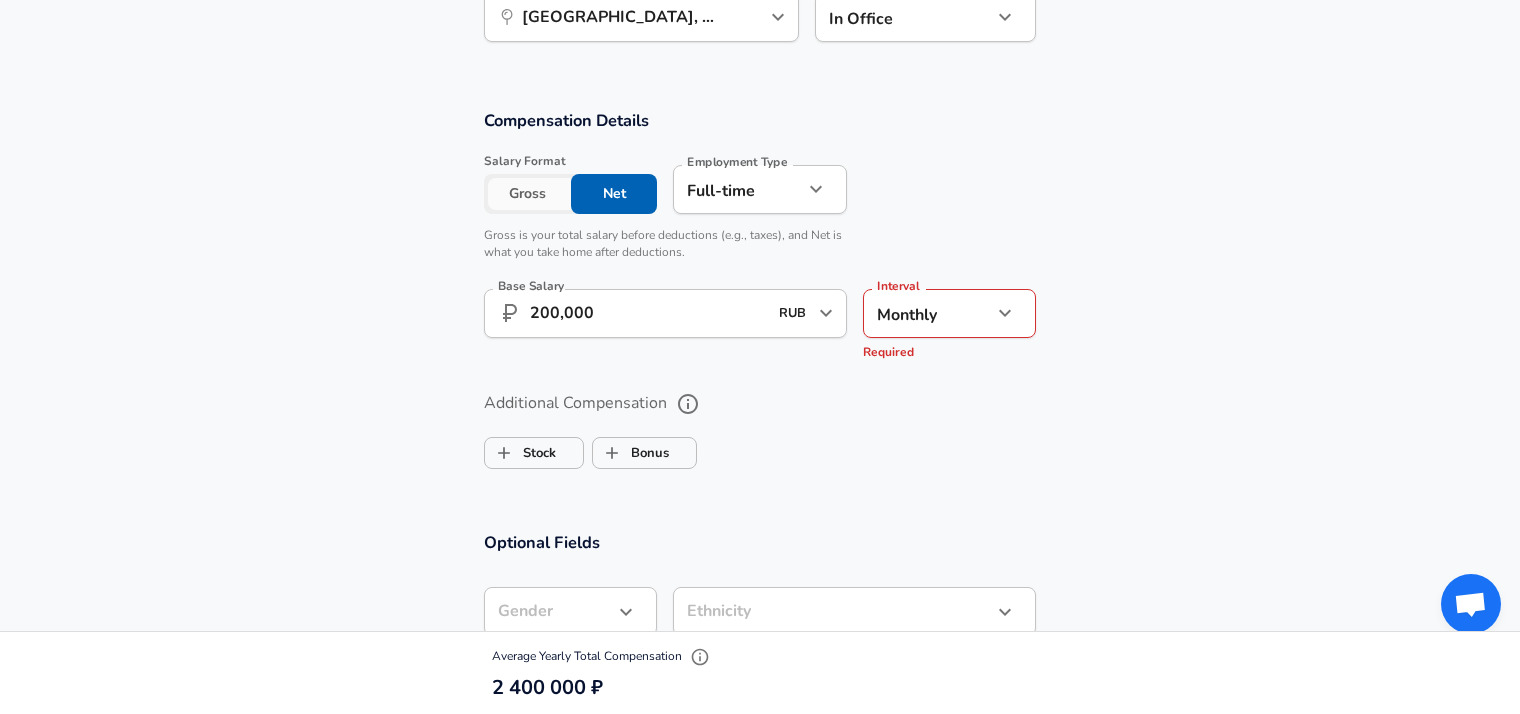 scroll, scrollTop: 1235, scrollLeft: 0, axis: vertical 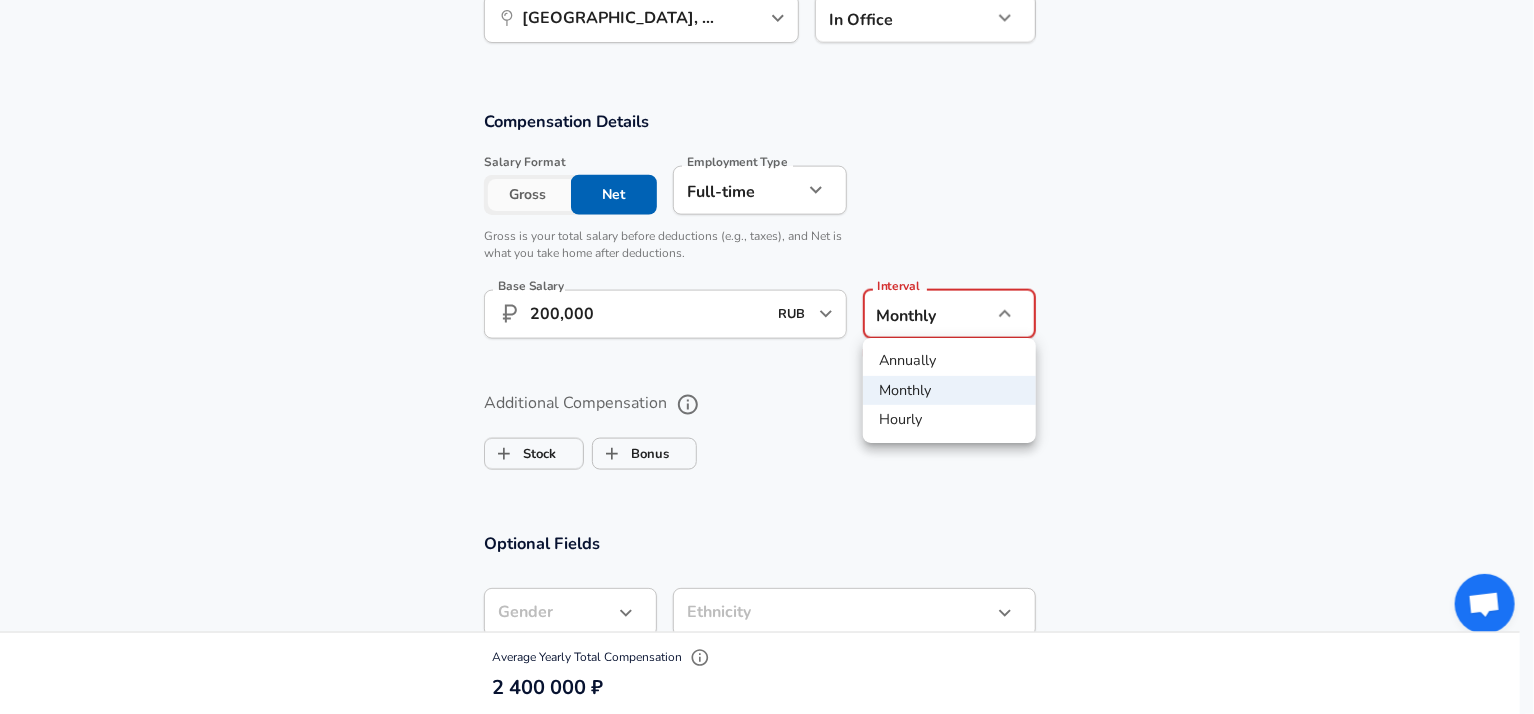 click on "Restart Add Your Salary Upload your offer letter   to verify your submission Enhance Privacy and Anonymity Yes Automatically hides specific fields until there are enough submissions to safely display the full details.   More Details Based on your submission and the data points that we have already collected, we will automatically hide and anonymize specific fields if there aren't enough data points to remain sufficiently anonymous. Company & Title Information   Enter the company you received your offer from Company MIPT Company   Select the title that closest resembles your official title. This should be similar to the title that was present on your offer letter. Title AI Researcher Title   Select a job family that best fits your role. If you can't find one, select 'Other' to enter a custom job family Job Family Data Scientist Job Family Select Specialization ​ ML / AI Select Specialization   Your level on the career ladder. e.g. L3 or Senior Product Manager or Principal Engineer or Distinguished Engineer 2" at bounding box center (767, -878) 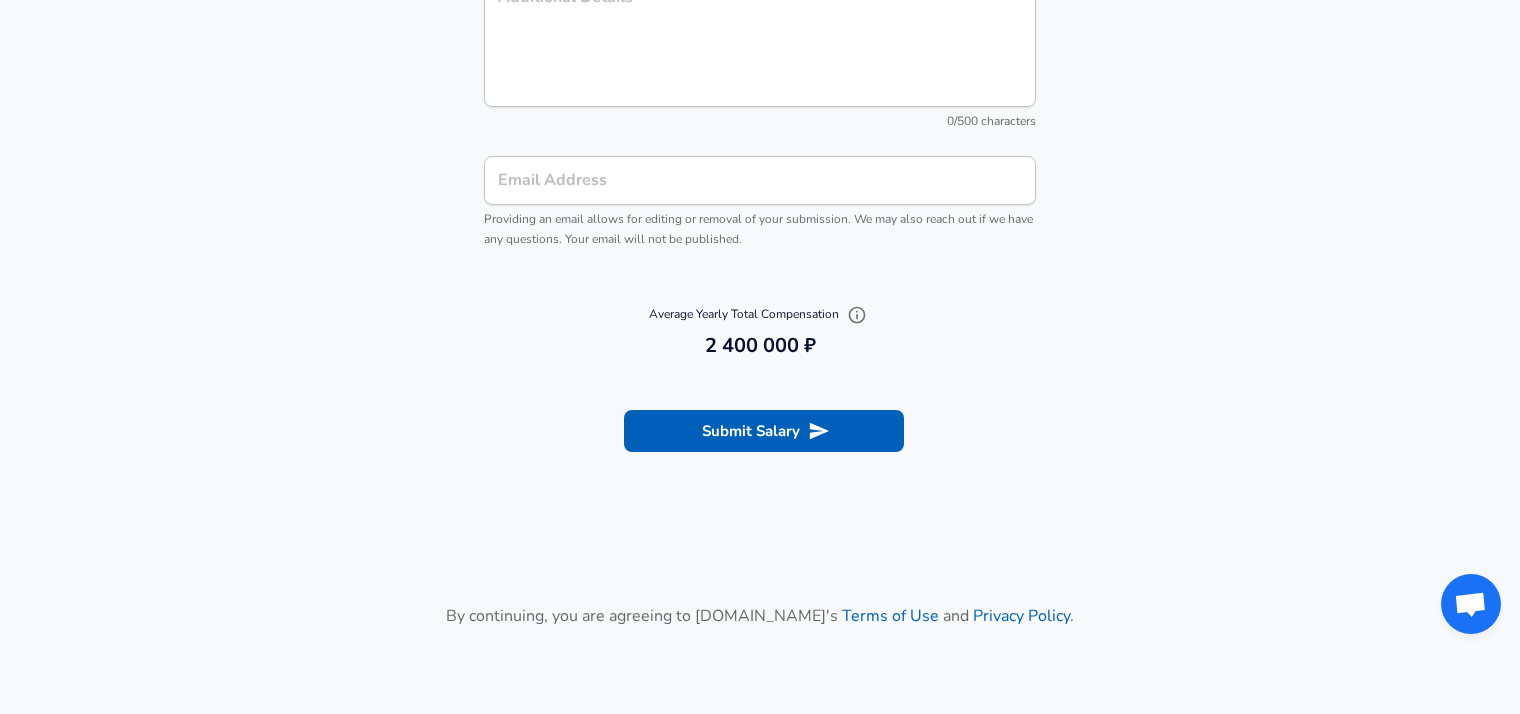 scroll, scrollTop: 2152, scrollLeft: 0, axis: vertical 